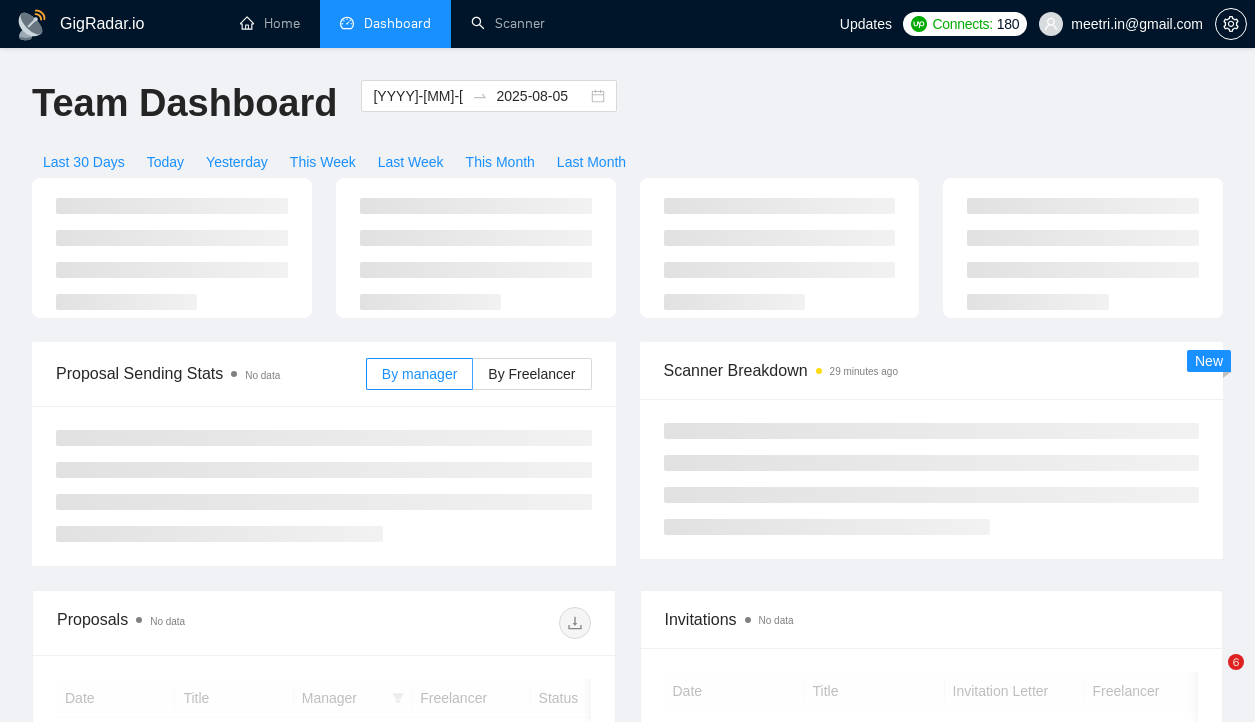 scroll, scrollTop: 30, scrollLeft: 0, axis: vertical 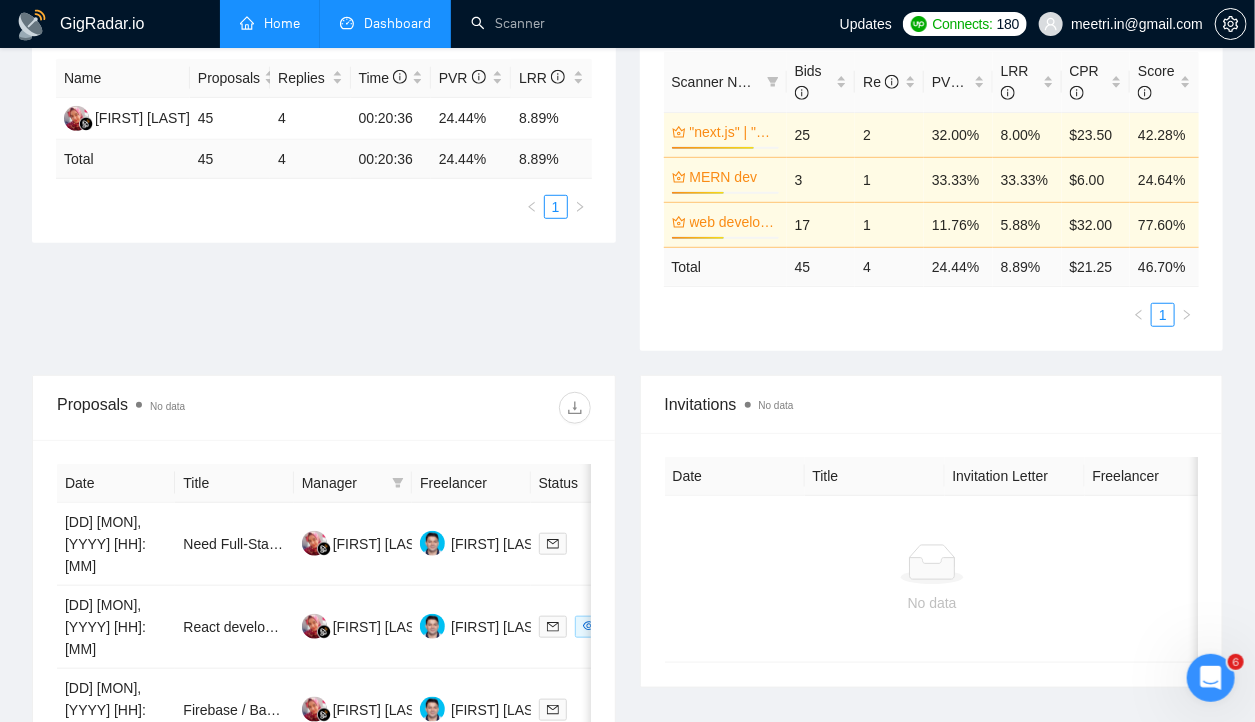 click on "Home" at bounding box center [270, 23] 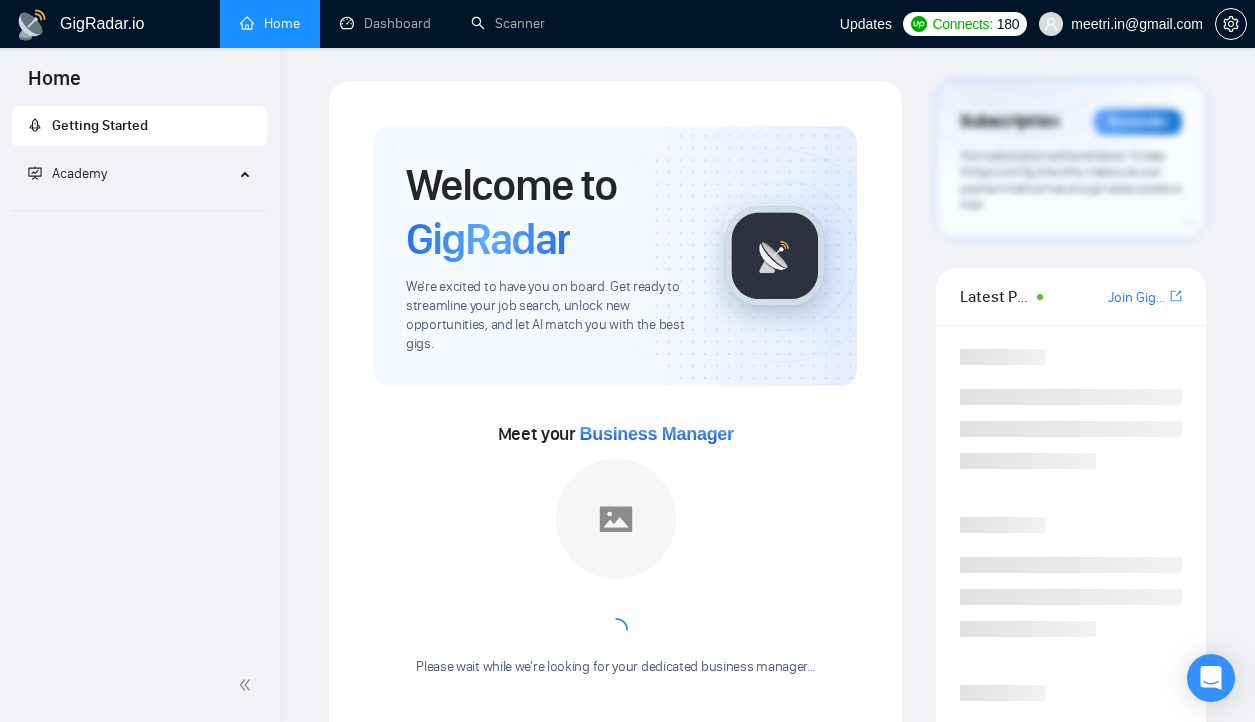 scroll, scrollTop: 0, scrollLeft: 0, axis: both 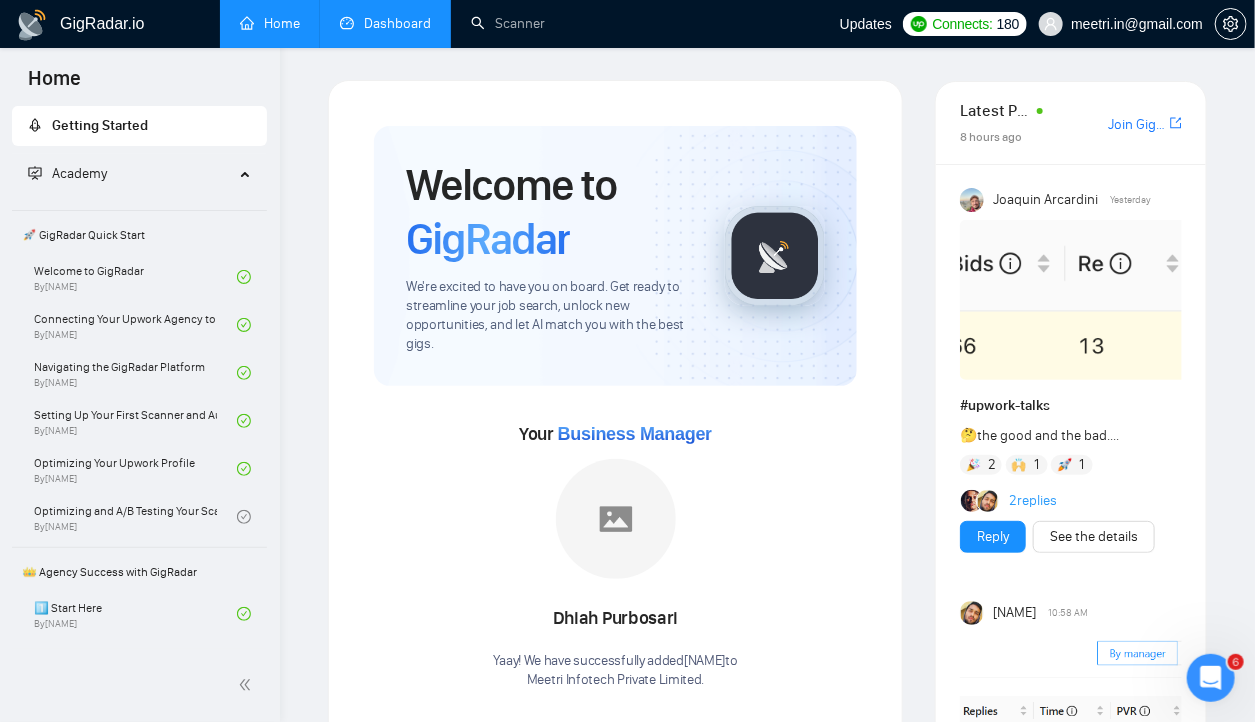click on "Dashboard" at bounding box center [385, 23] 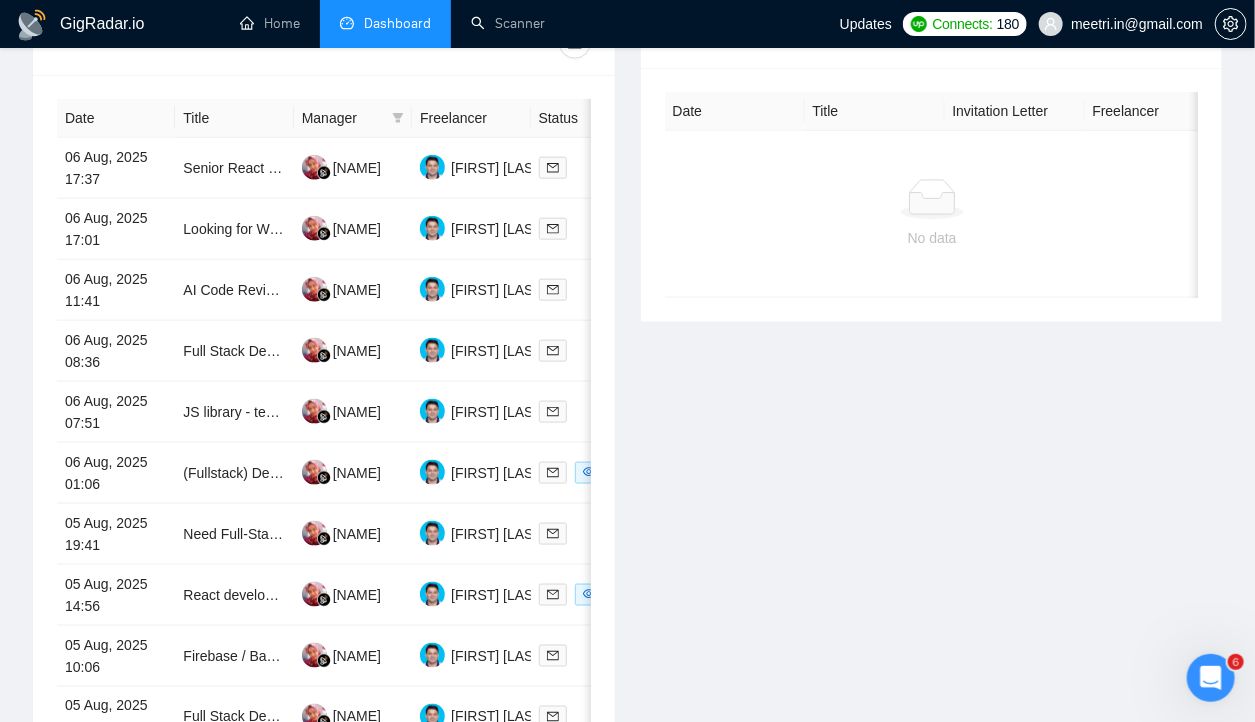 scroll, scrollTop: 781, scrollLeft: 0, axis: vertical 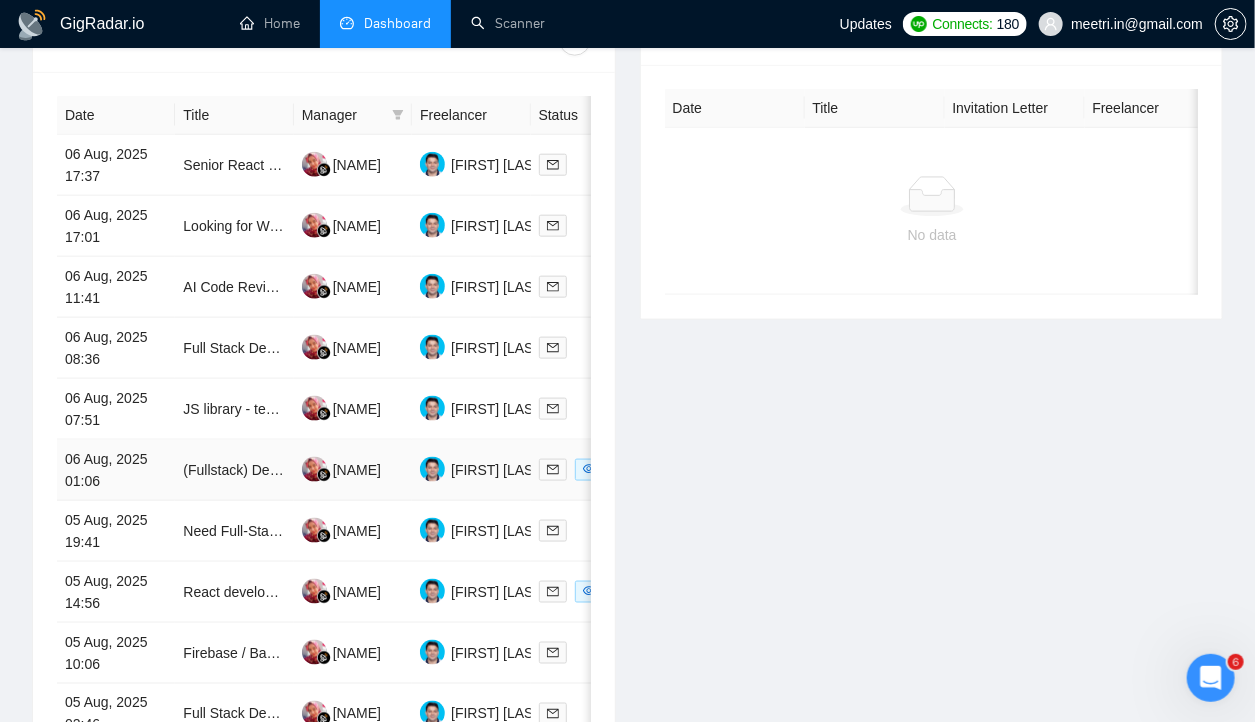 click on "06 Aug, 2025 01:06" at bounding box center [116, 470] 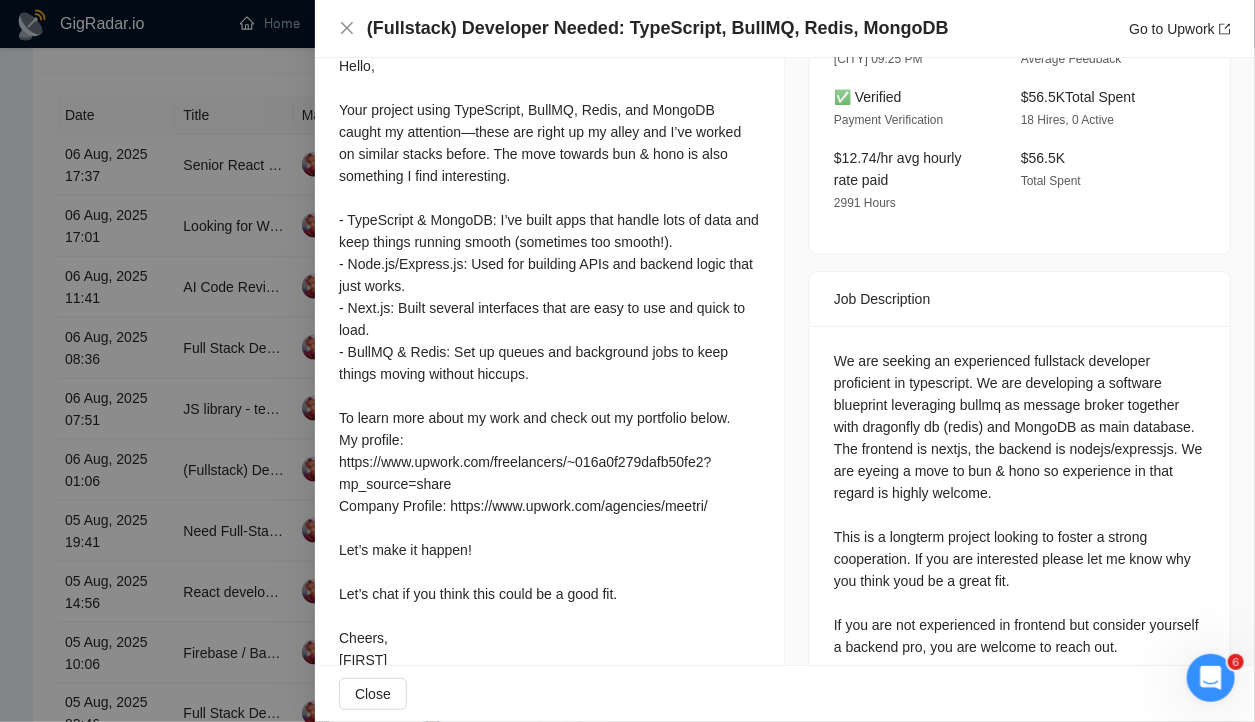 scroll, scrollTop: 619, scrollLeft: 0, axis: vertical 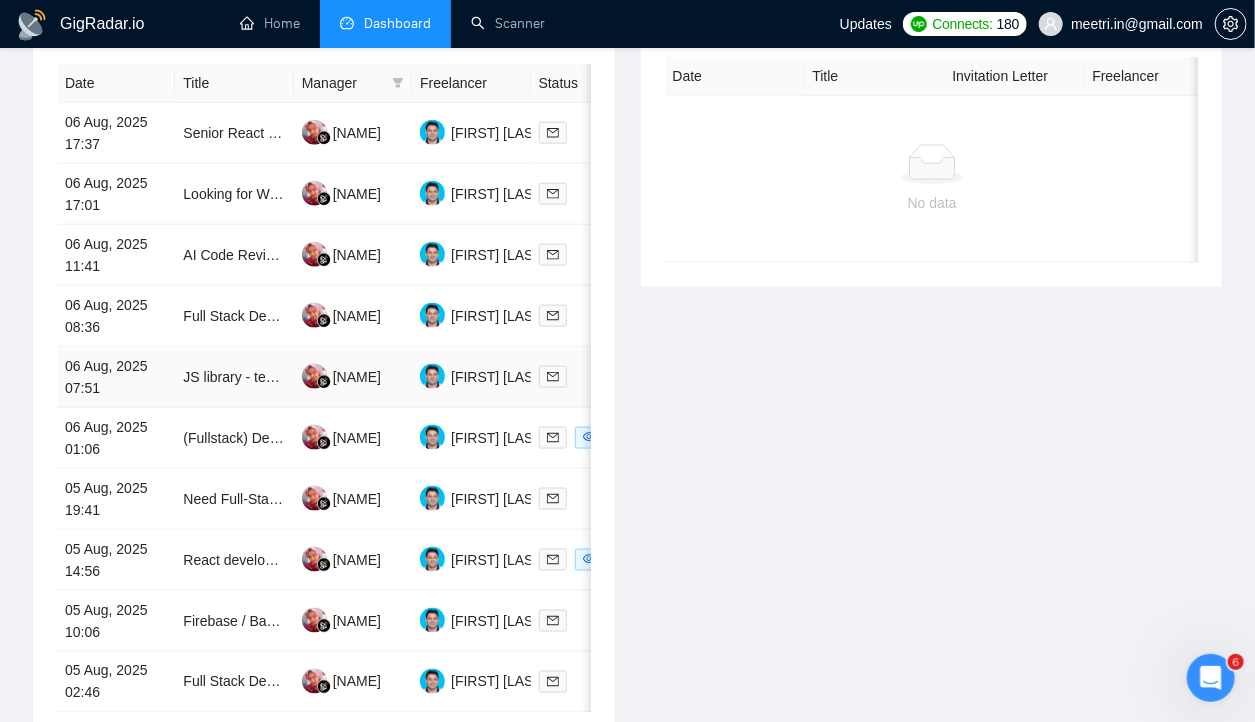 click on "06 Aug, 2025 07:51" at bounding box center [116, 377] 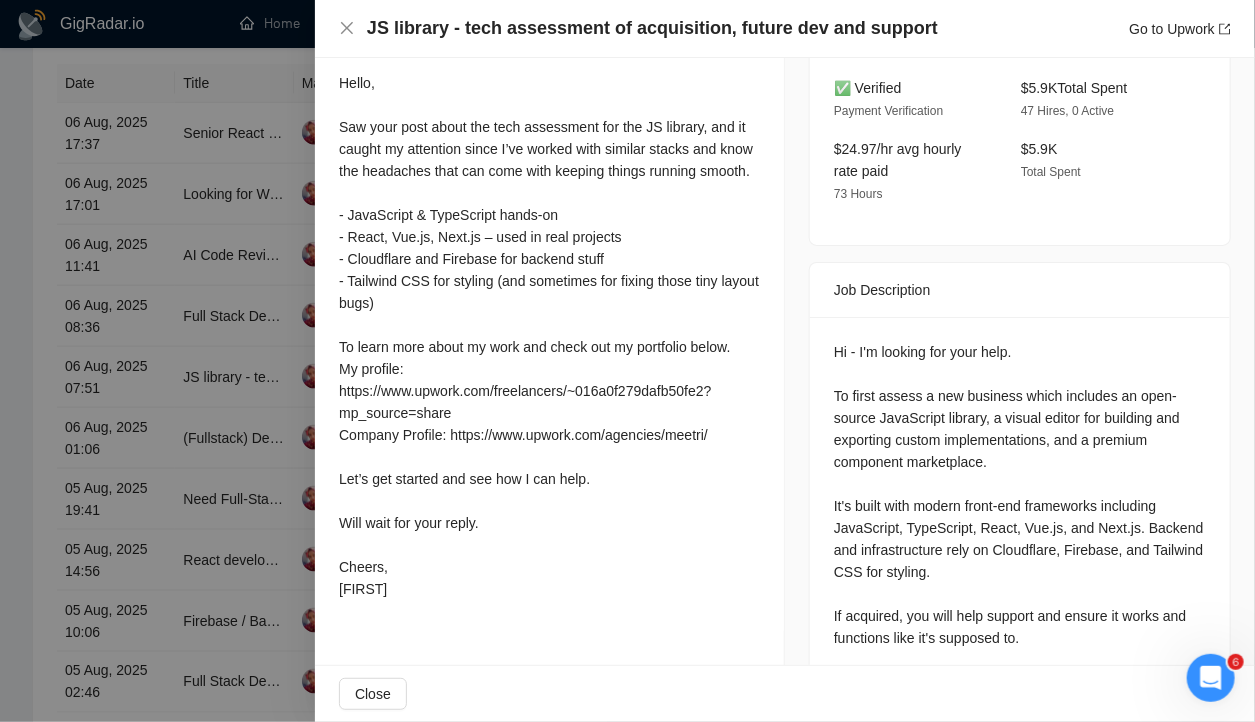 scroll, scrollTop: 592, scrollLeft: 0, axis: vertical 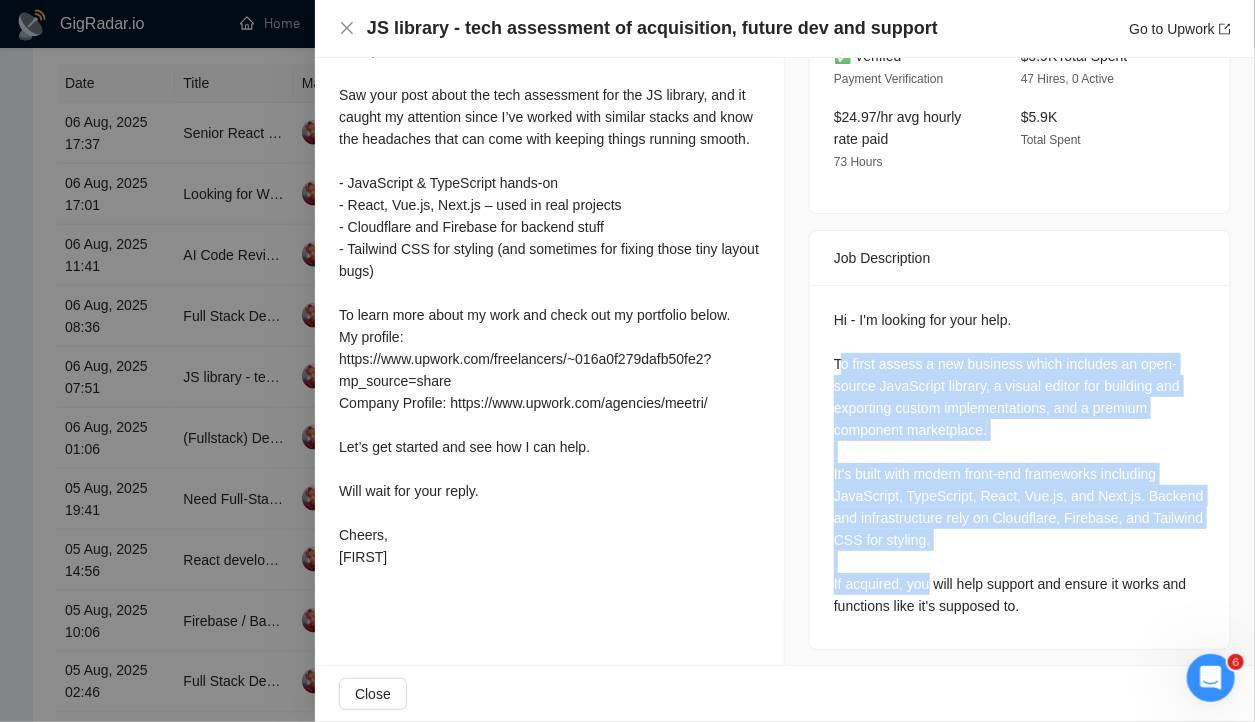 drag, startPoint x: 834, startPoint y: 347, endPoint x: 923, endPoint y: 576, distance: 245.6868 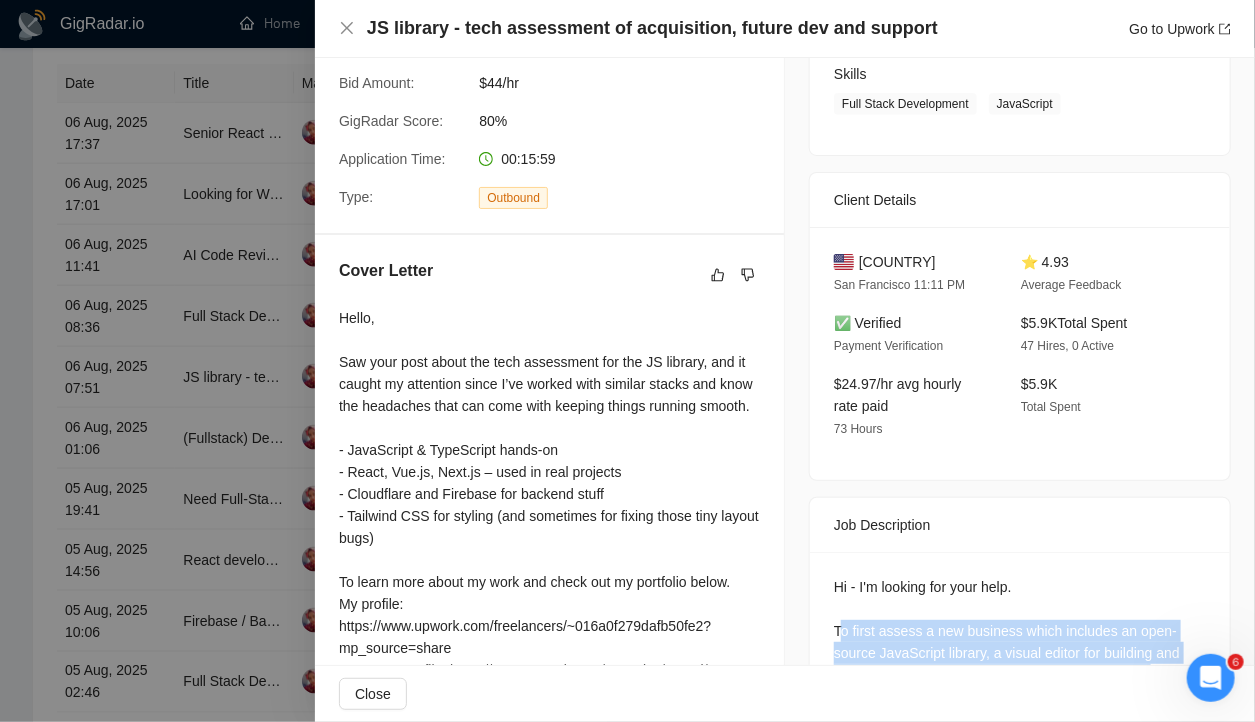 scroll, scrollTop: 320, scrollLeft: 0, axis: vertical 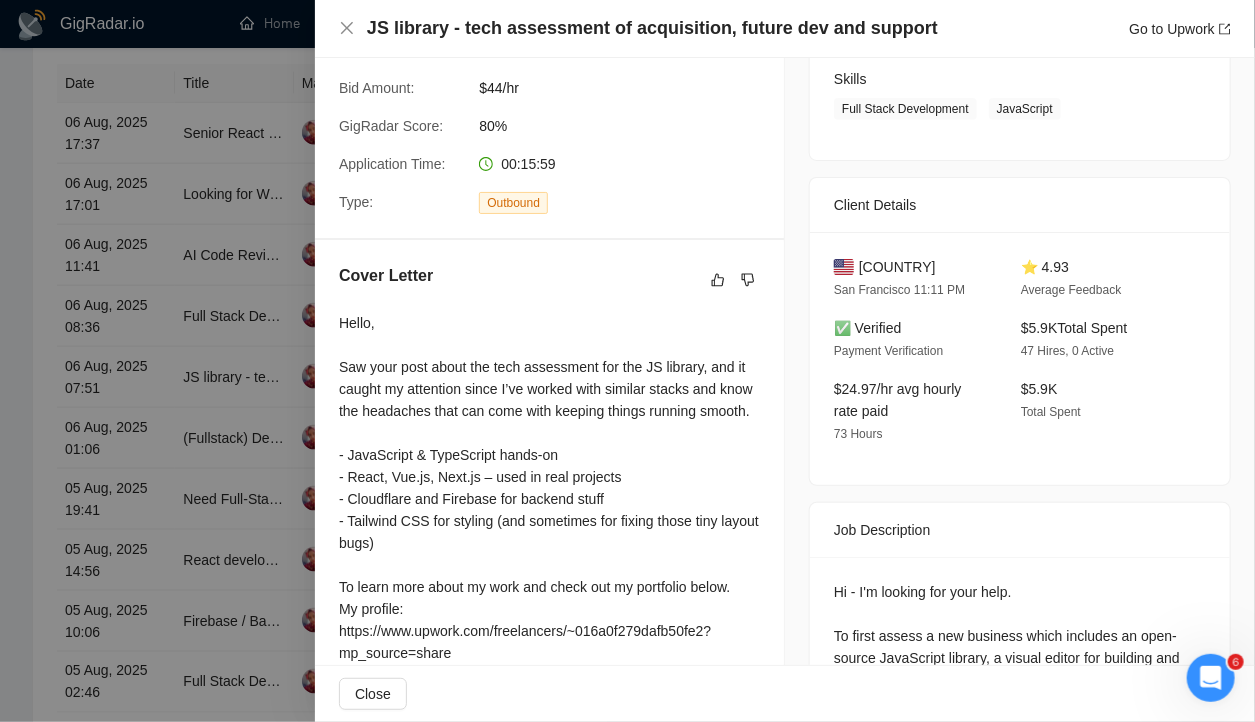 click at bounding box center (627, 361) 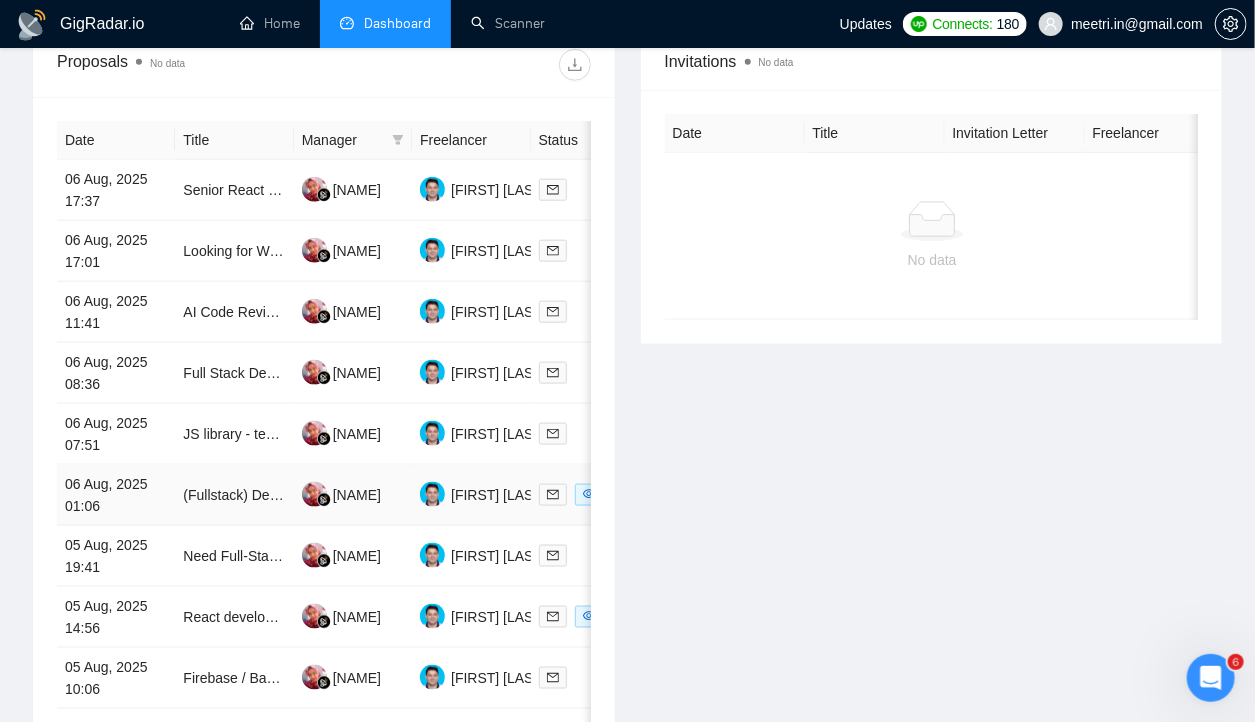 scroll, scrollTop: 753, scrollLeft: 0, axis: vertical 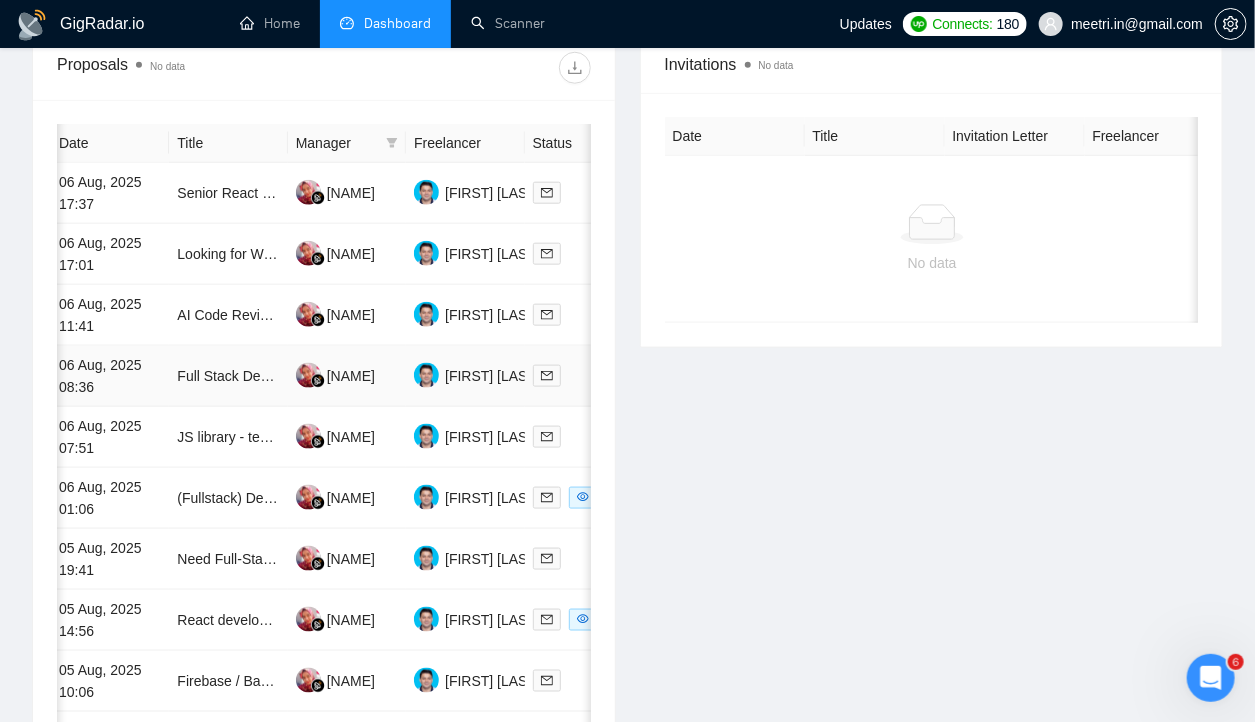 click on "06 Aug, 2025 08:36" at bounding box center [110, 376] 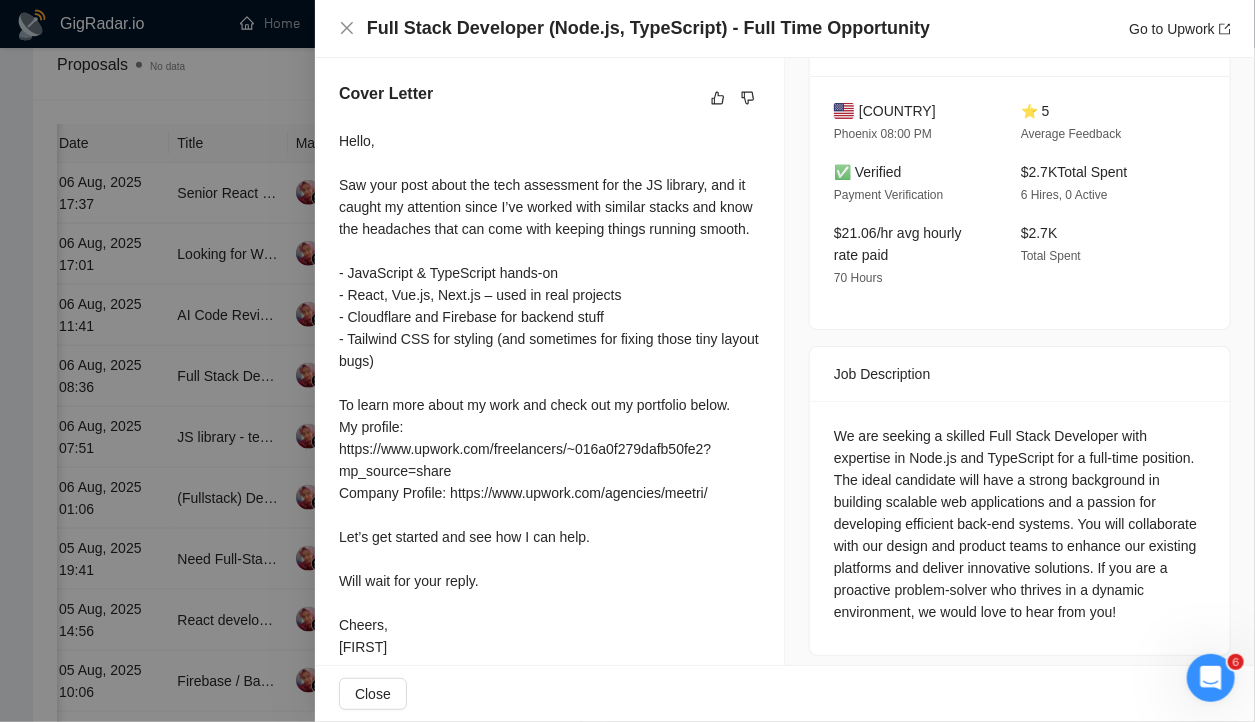 scroll, scrollTop: 569, scrollLeft: 0, axis: vertical 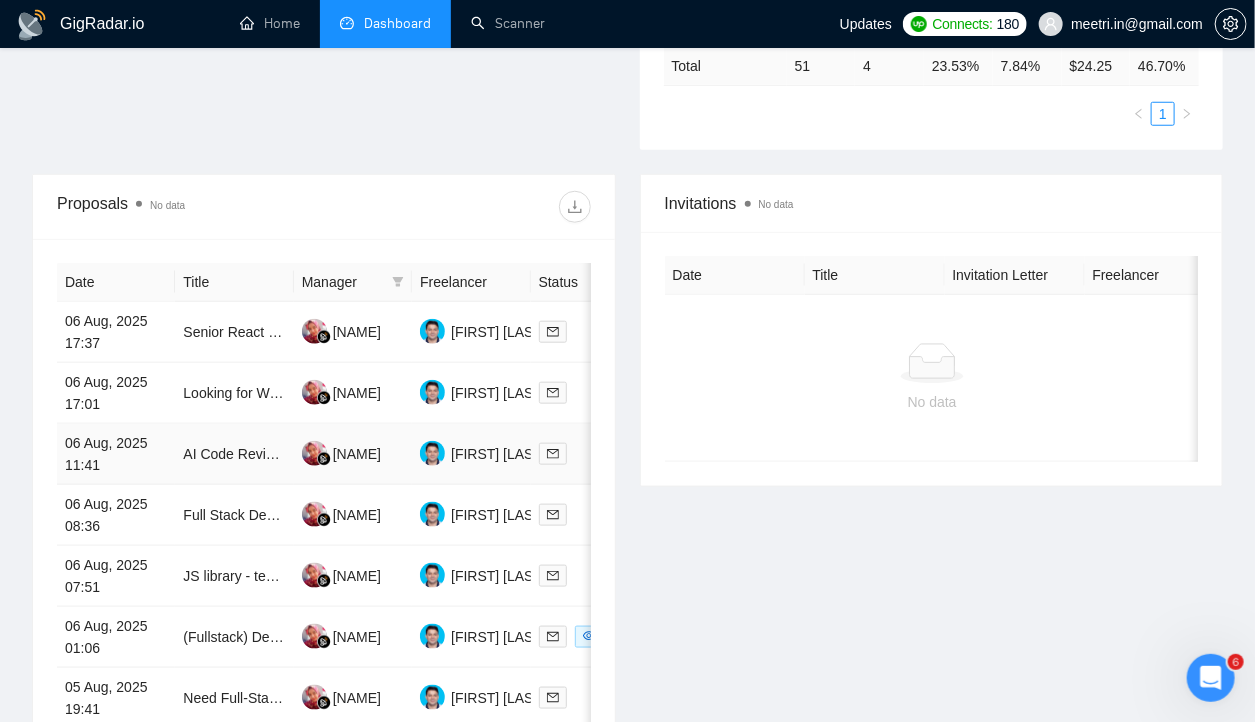 click on "06 Aug, 2025 11:41" at bounding box center (116, 454) 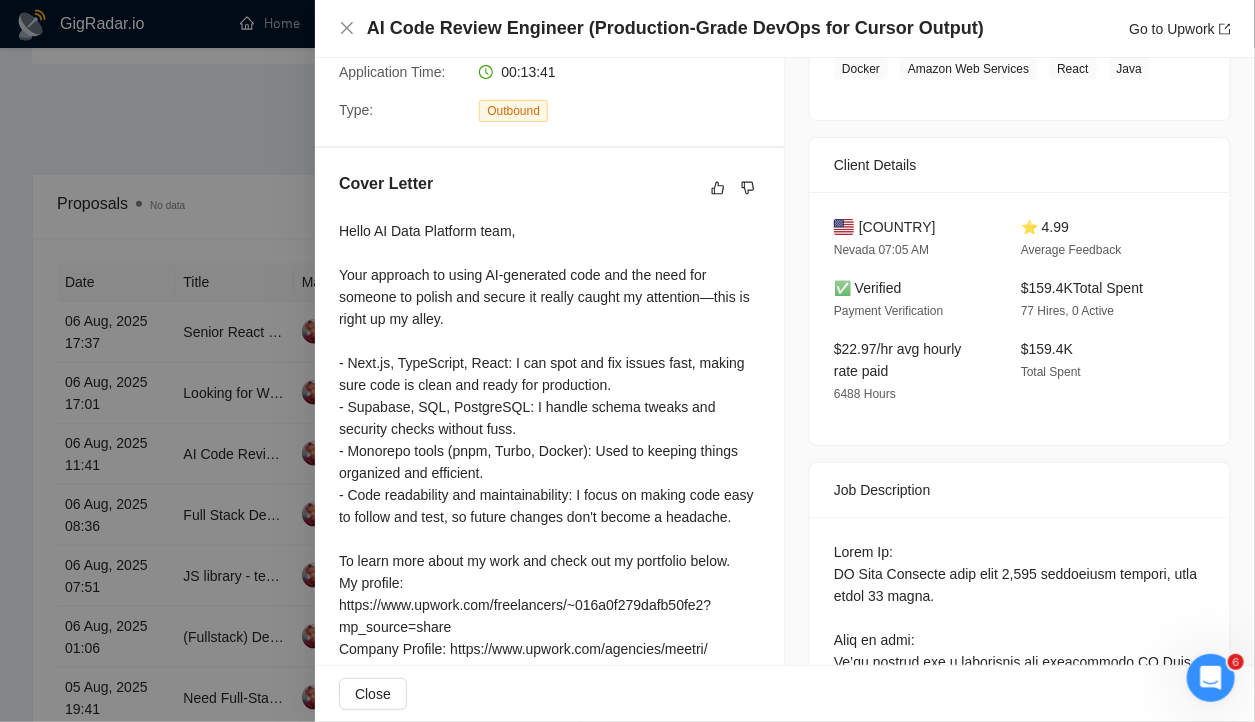 scroll, scrollTop: 0, scrollLeft: 0, axis: both 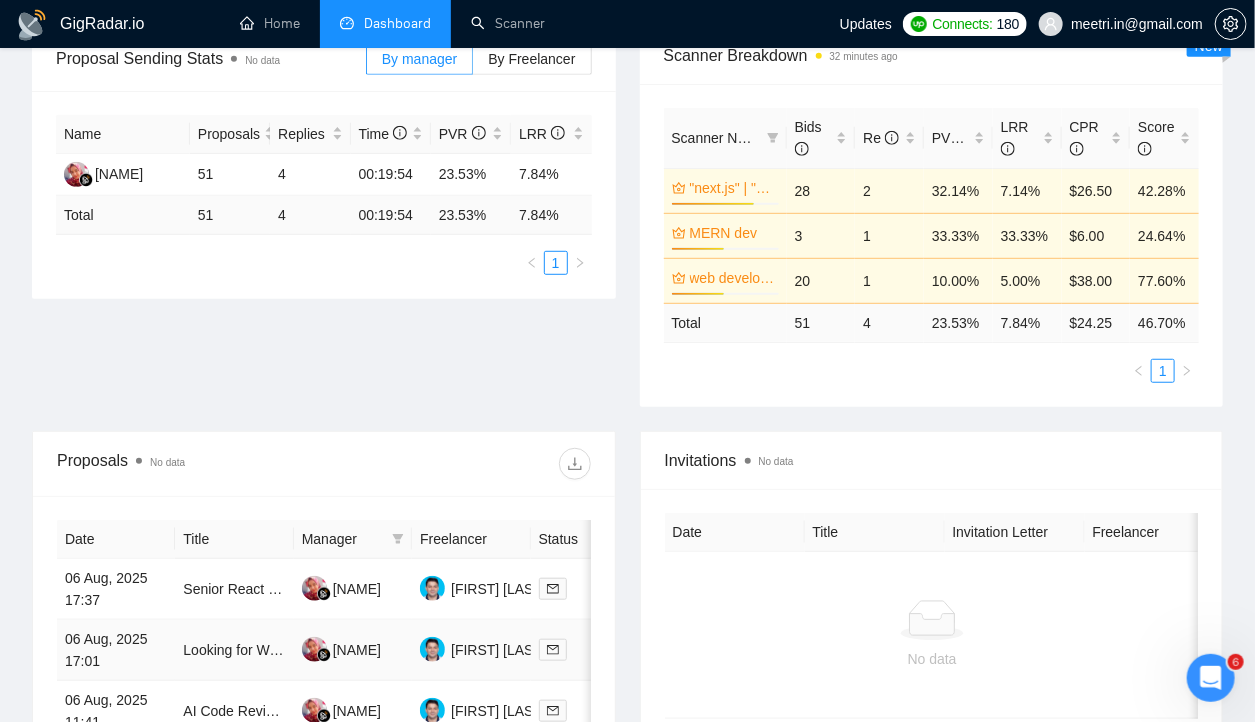 click on "06 Aug, 2025 17:01" at bounding box center (116, 650) 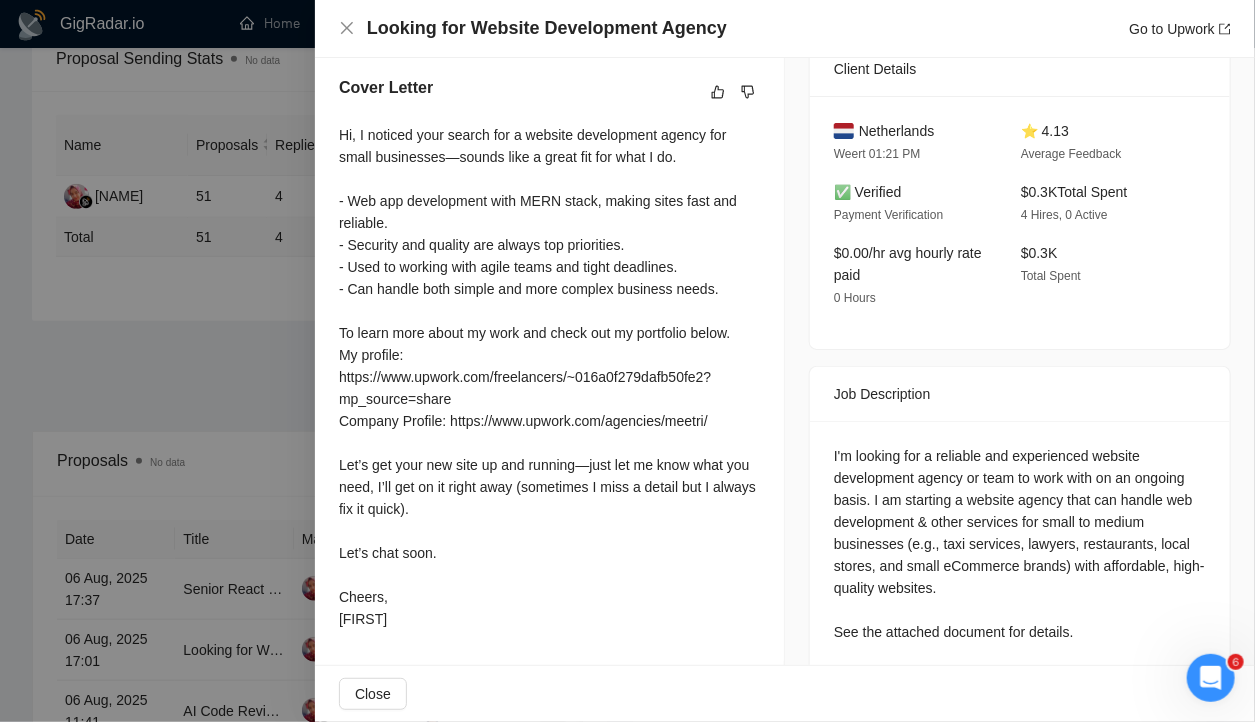 scroll, scrollTop: 535, scrollLeft: 0, axis: vertical 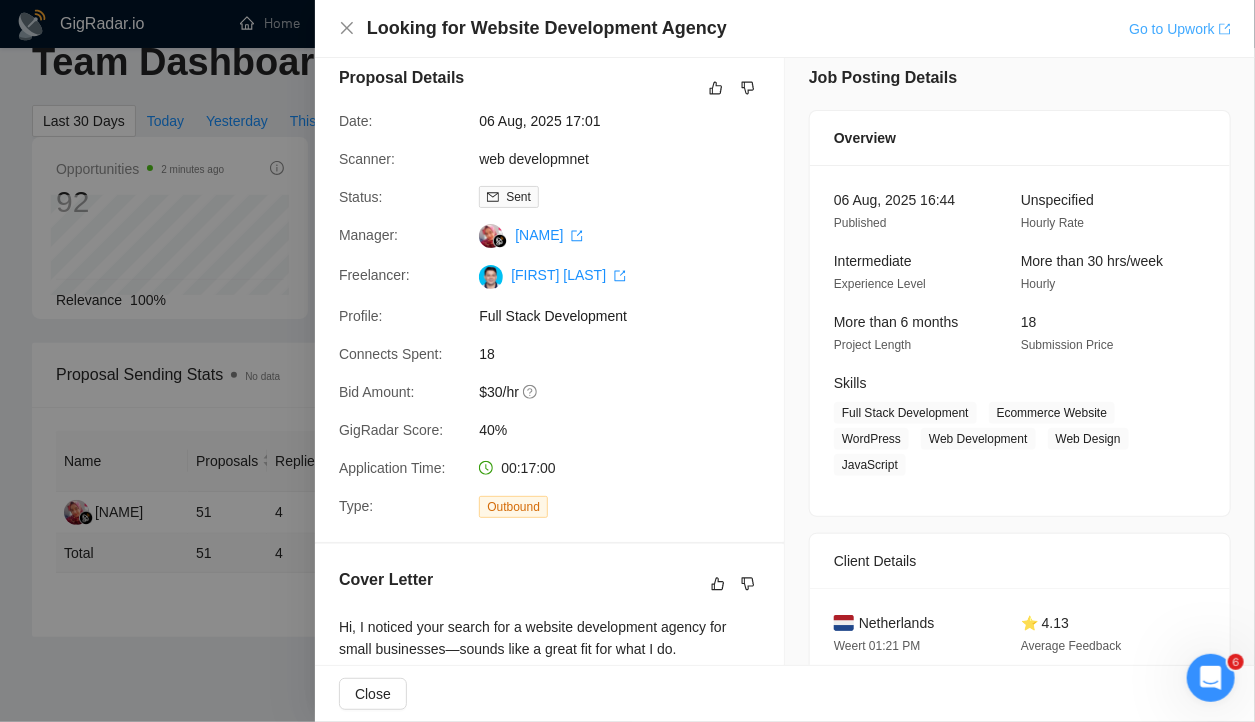 click on "Go to Upwork" at bounding box center (1180, 29) 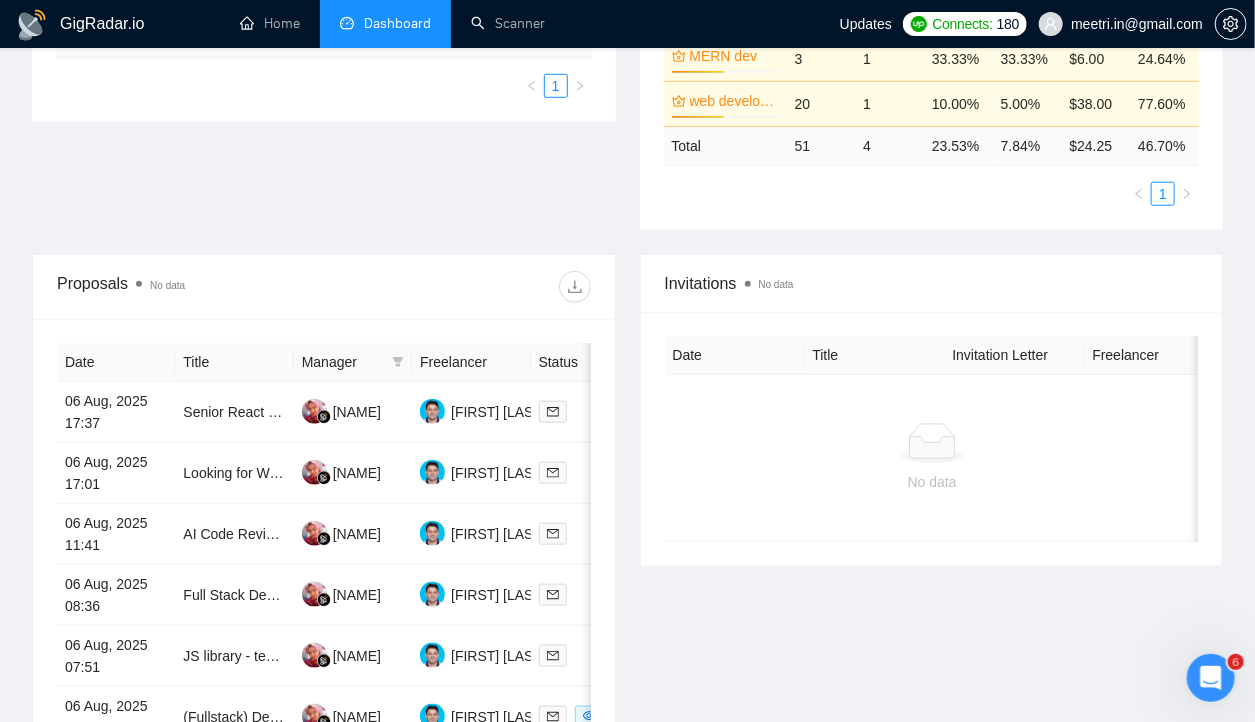 scroll, scrollTop: 536, scrollLeft: 0, axis: vertical 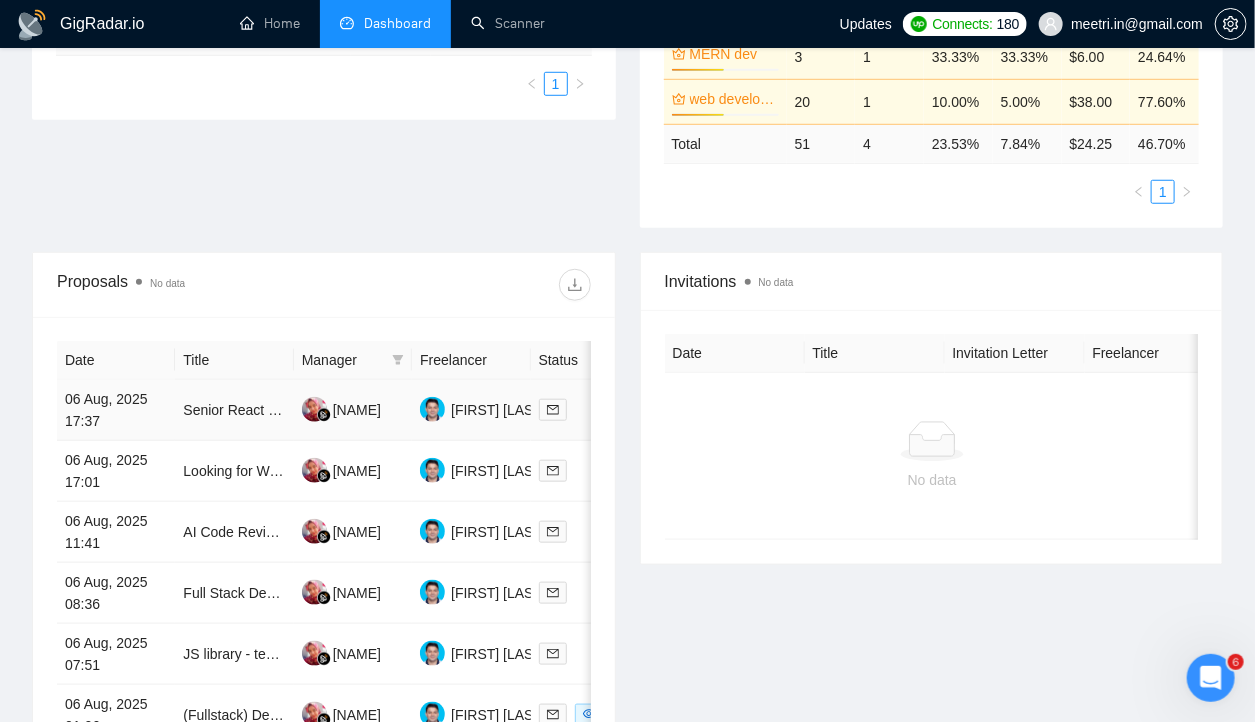 click on "06 Aug, 2025 17:37" at bounding box center (116, 410) 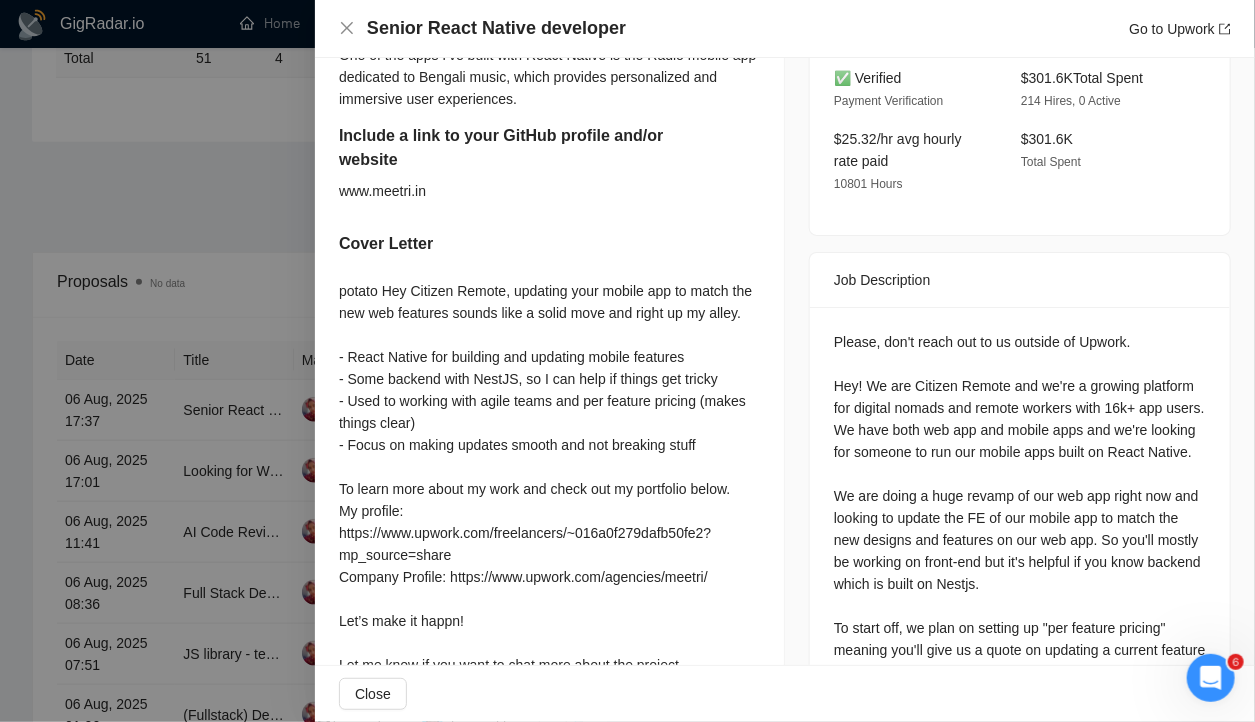 scroll, scrollTop: 598, scrollLeft: 0, axis: vertical 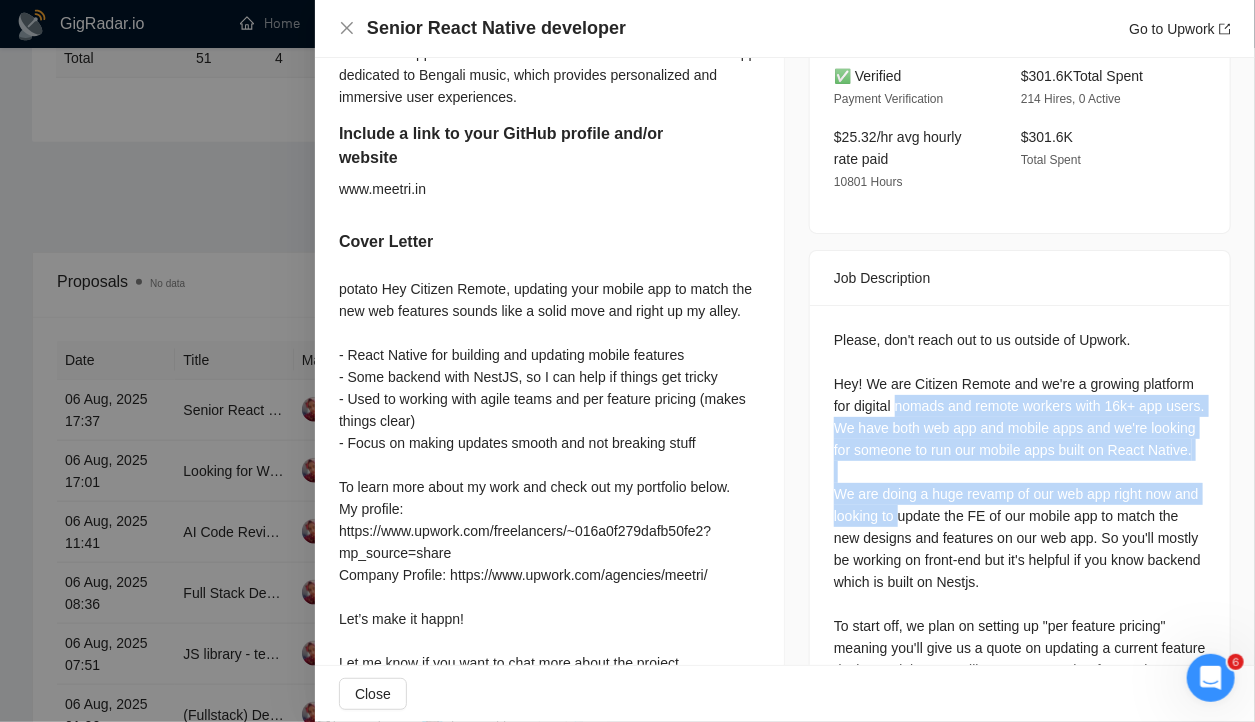 drag, startPoint x: 892, startPoint y: 391, endPoint x: 919, endPoint y: 541, distance: 152.41063 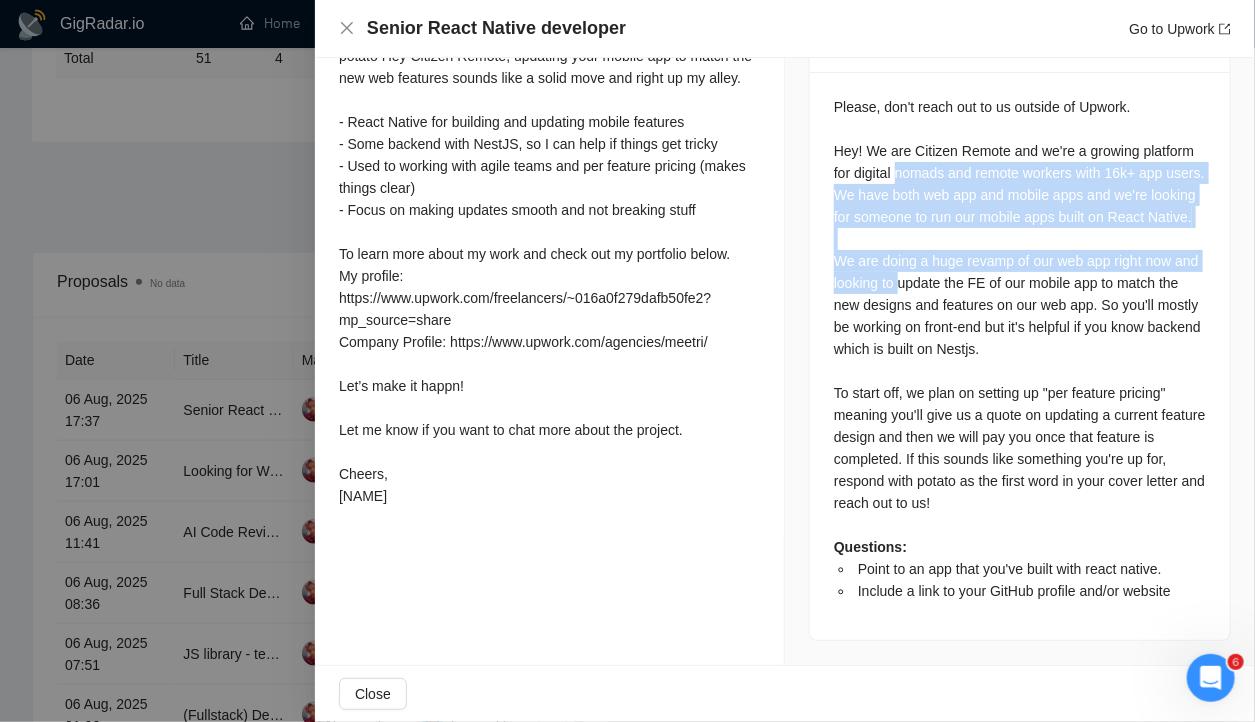 scroll, scrollTop: 845, scrollLeft: 0, axis: vertical 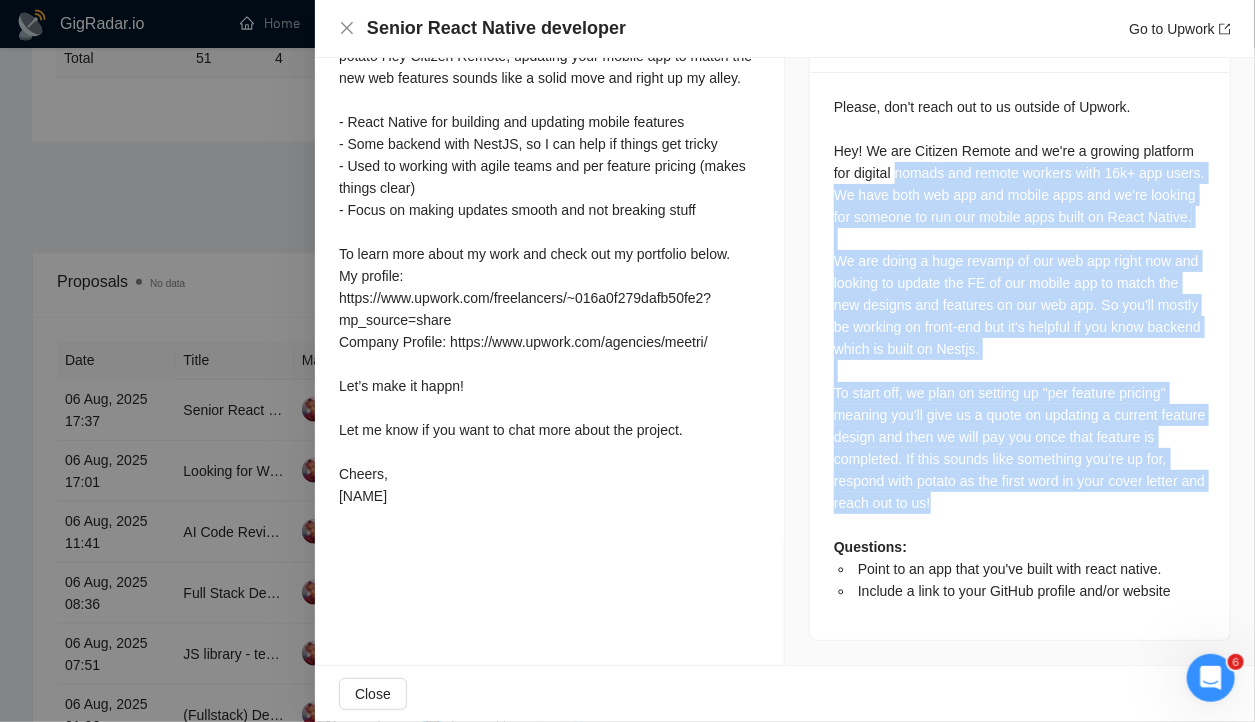 click on "Please, don't reach out to us outside of Upwork.
Hey! We are Citizen Remote and we're a growing platform for digital nomads and remote workers with 16k+ app users. We have both web app and mobile apps and we're looking for someone to run our mobile apps built on React Native.
We are doing a huge revamp of our web app right now and looking to update the FE of our mobile app to match the new designs and features on our web app. So you'll mostly be working on front-end but it's helpful if you know backend which is built on Nestjs.
To start off, we plan on setting up "per feature pricing" meaning you'll give us a quote on updating a current feature design and then we will pay you once that feature is completed. If this sounds like something you're up for, respond with potato as the first word in your cover letter and reach out to us! Questions: Point to an app that you've built with react native. Include a link to your GitHub profile and/or website" at bounding box center [1020, 349] 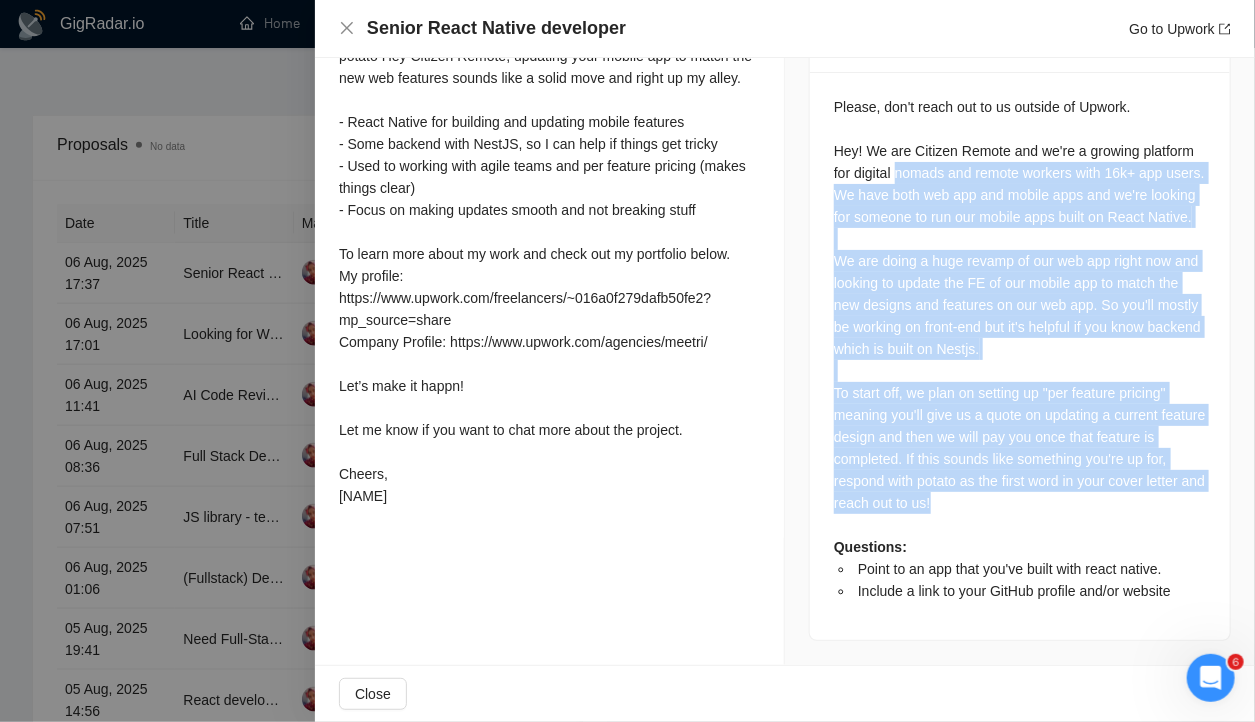 scroll, scrollTop: 678, scrollLeft: 0, axis: vertical 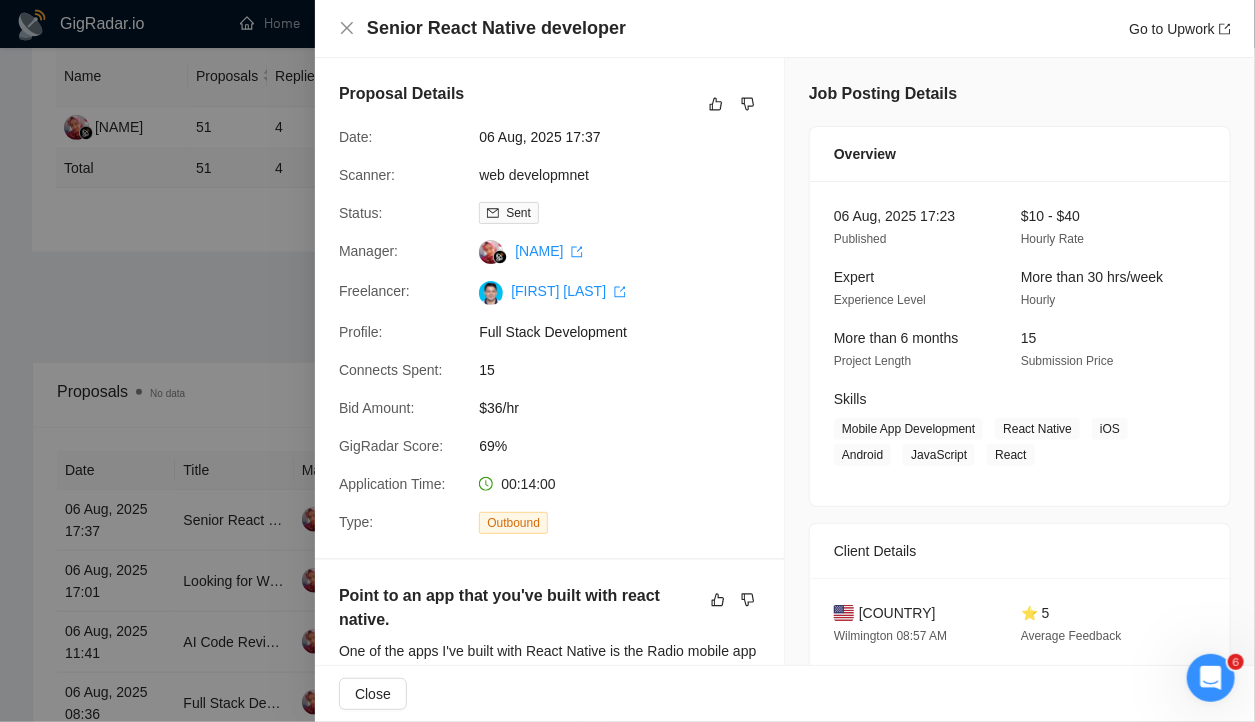 click at bounding box center (627, 361) 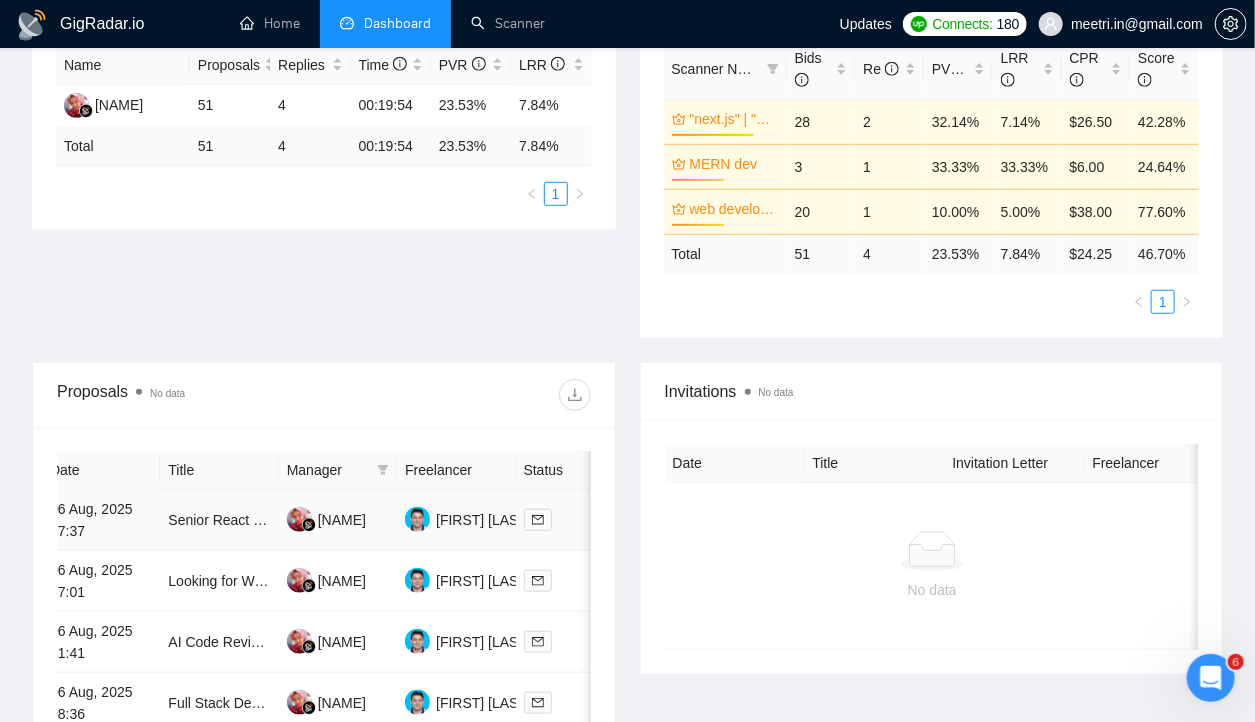 scroll, scrollTop: 0, scrollLeft: 0, axis: both 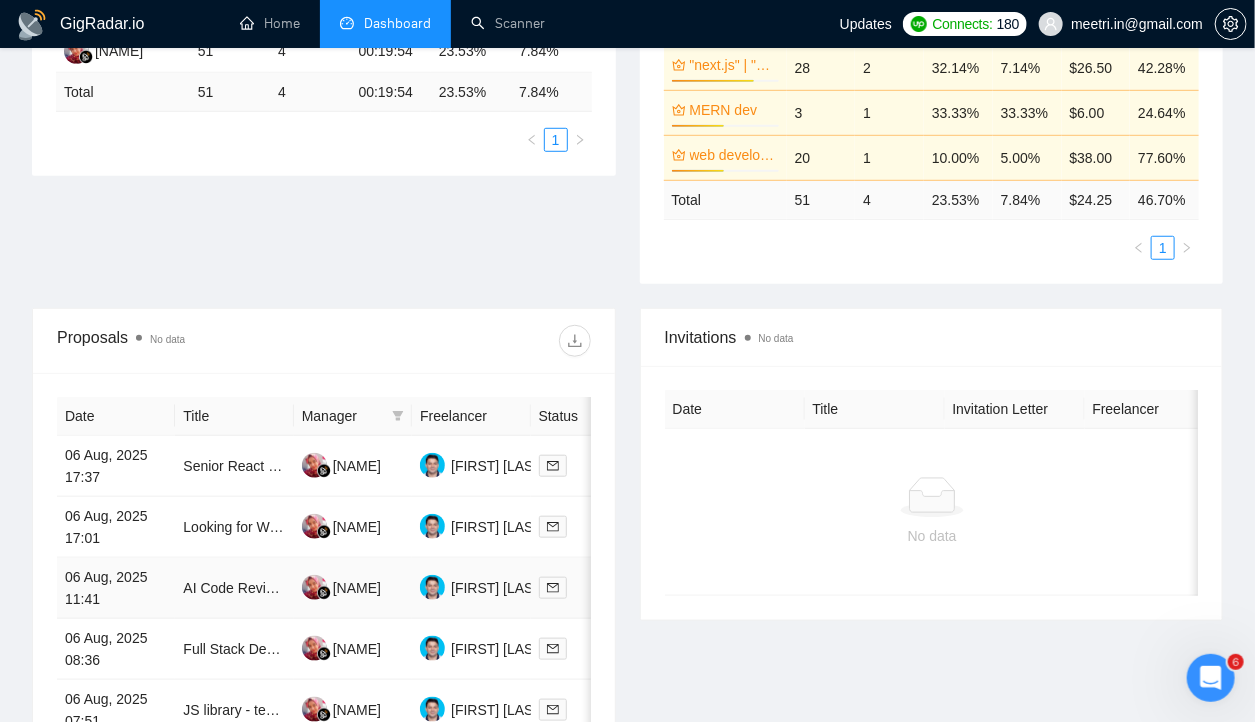 click on "AI Code Review Engineer (Production-Grade DevOps for Cursor Output)" at bounding box center (234, 588) 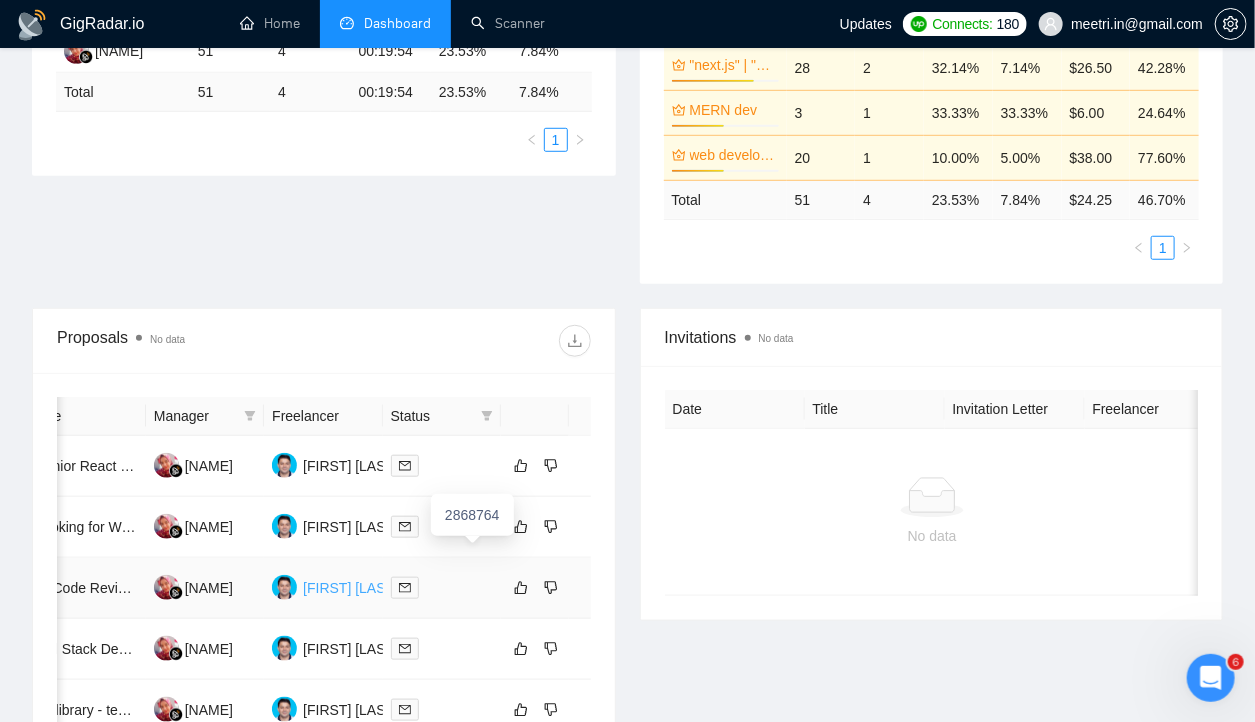 scroll, scrollTop: 0, scrollLeft: 165, axis: horizontal 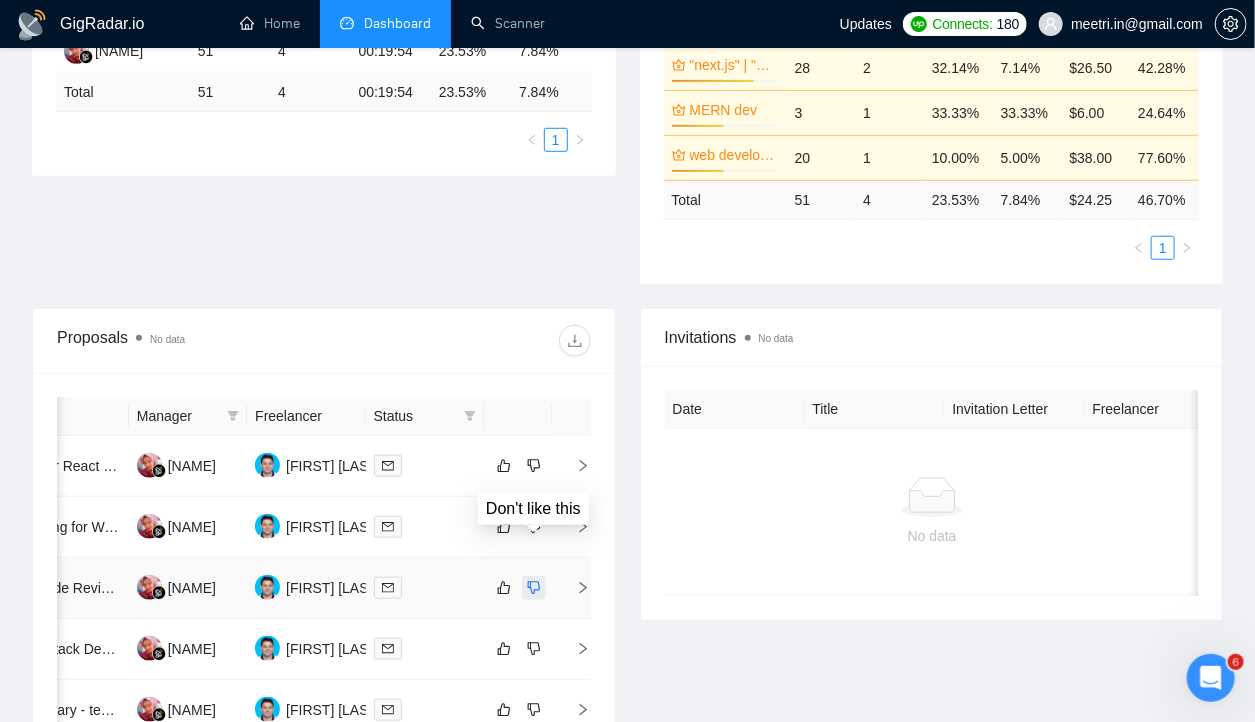 click 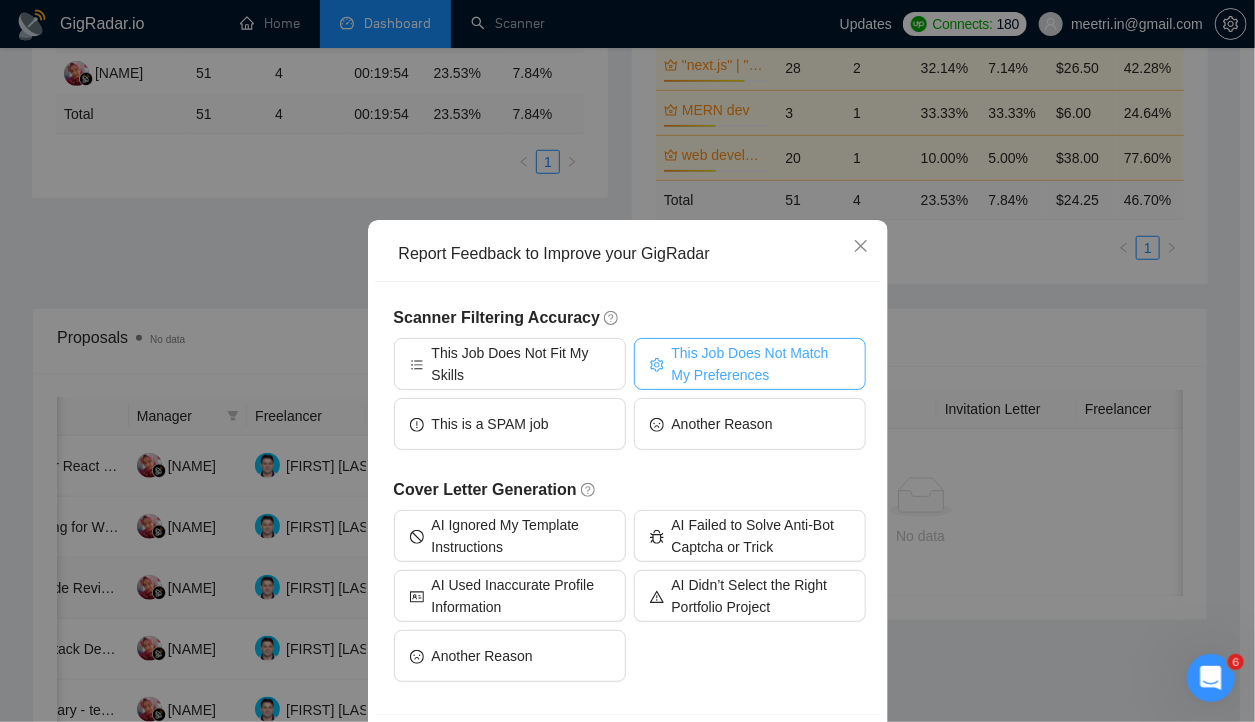 click on "This Job Does Not Match My Preferences" at bounding box center (761, 364) 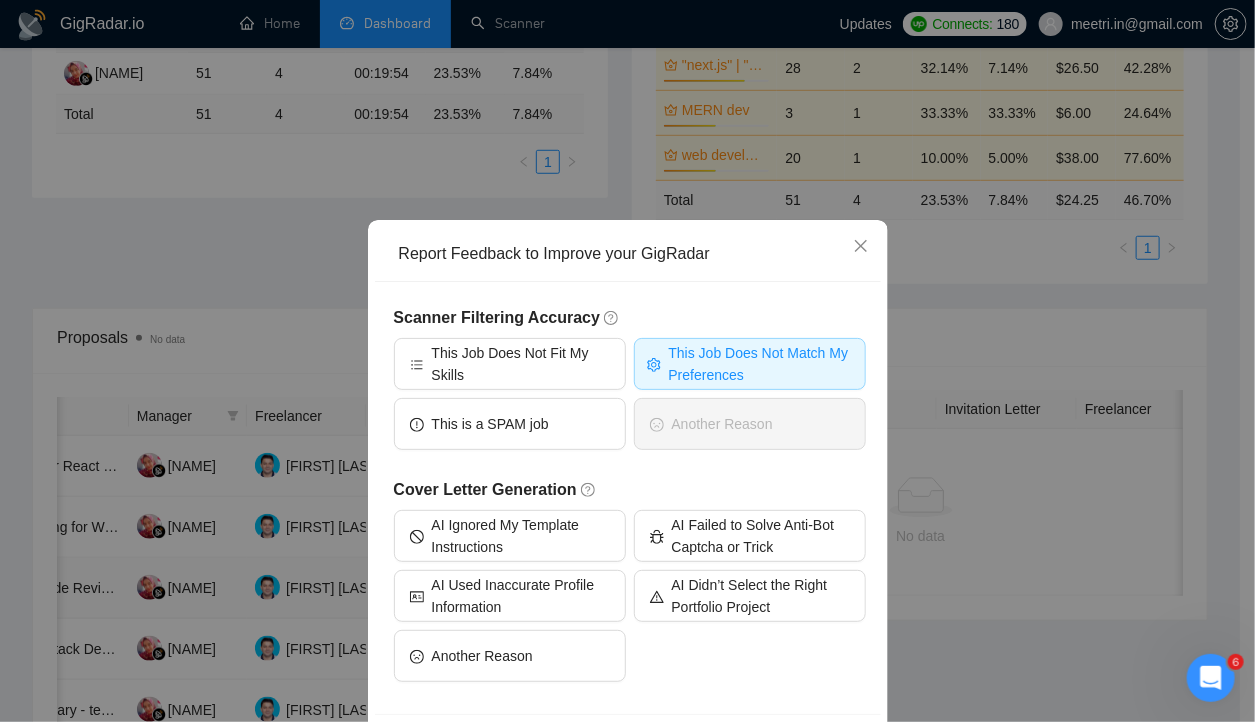 scroll, scrollTop: 74, scrollLeft: 0, axis: vertical 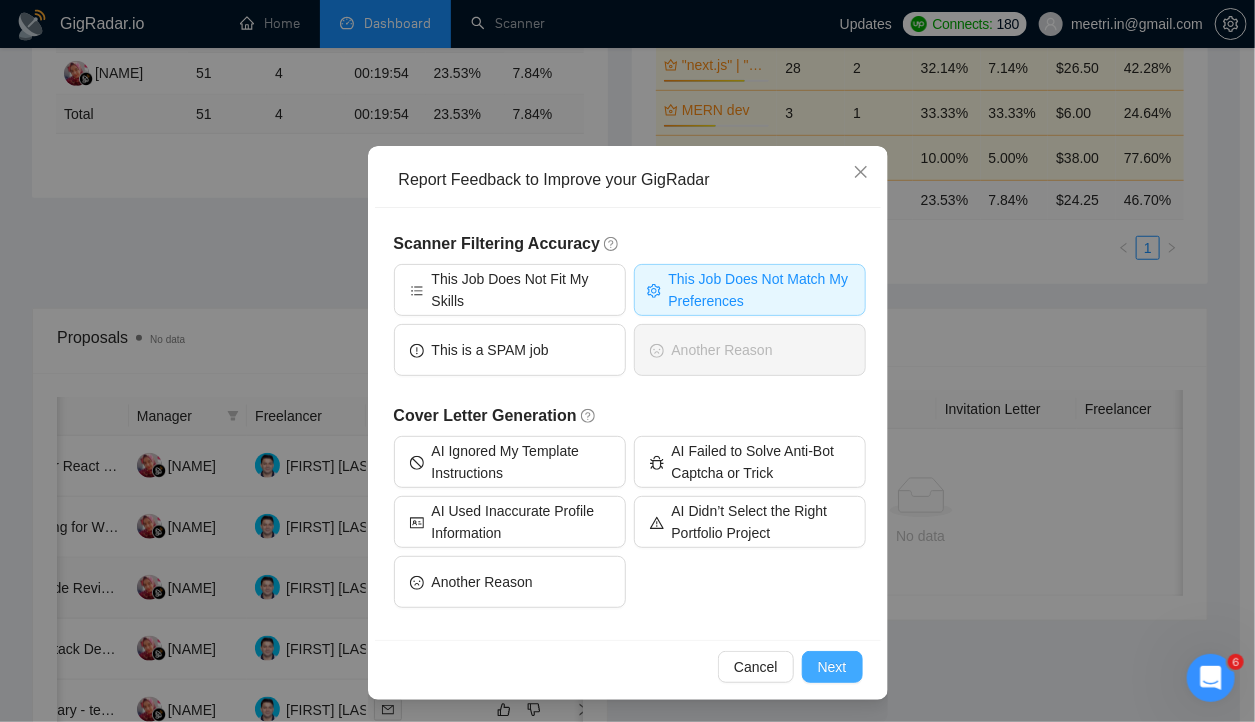 click on "Next" at bounding box center [832, 667] 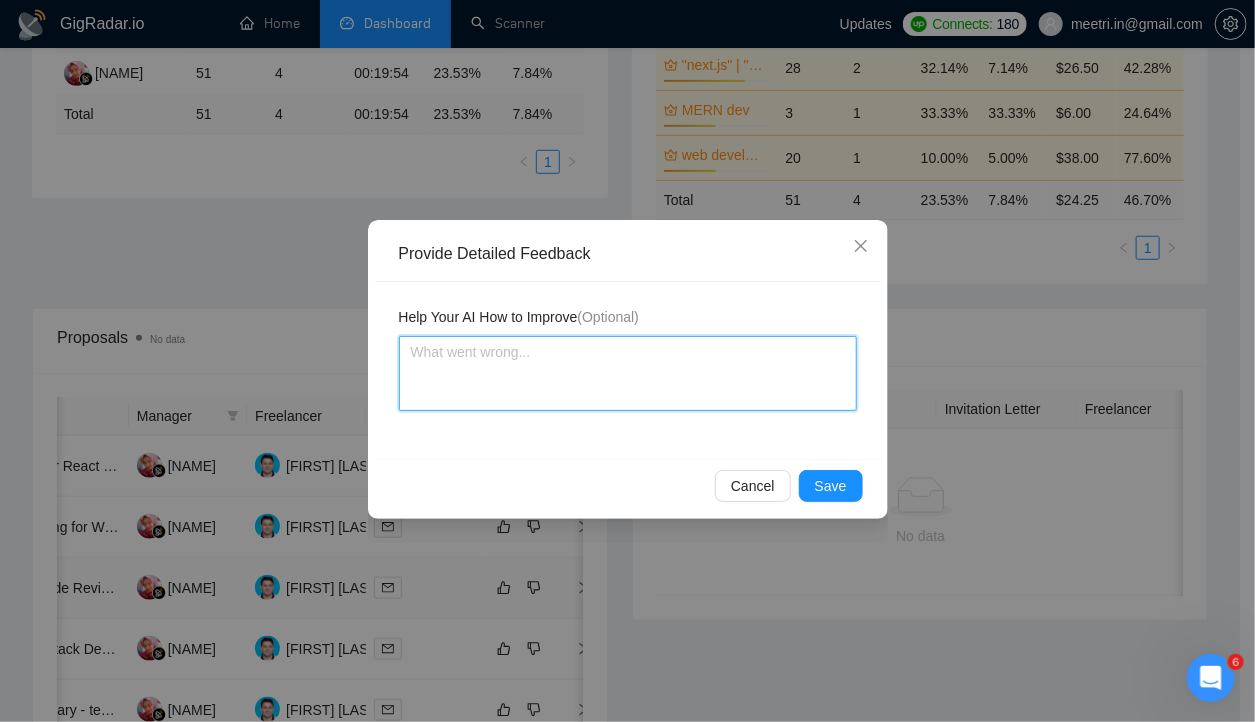 click at bounding box center [628, 373] 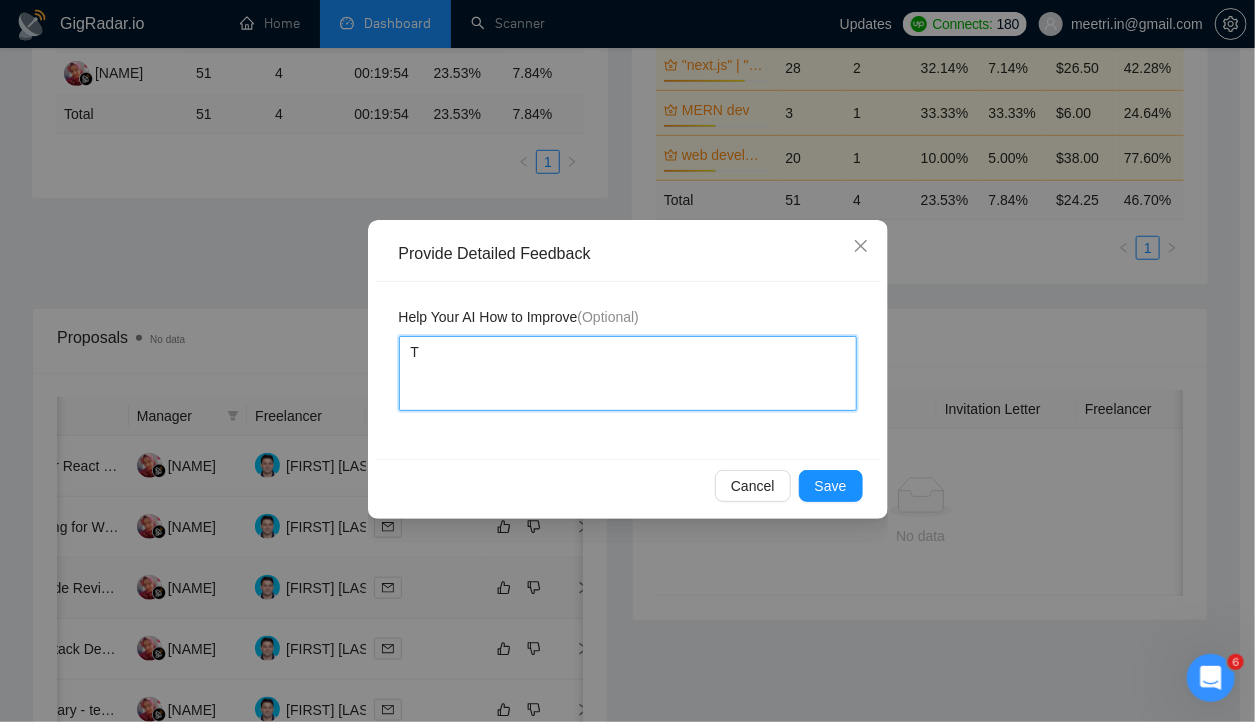 type 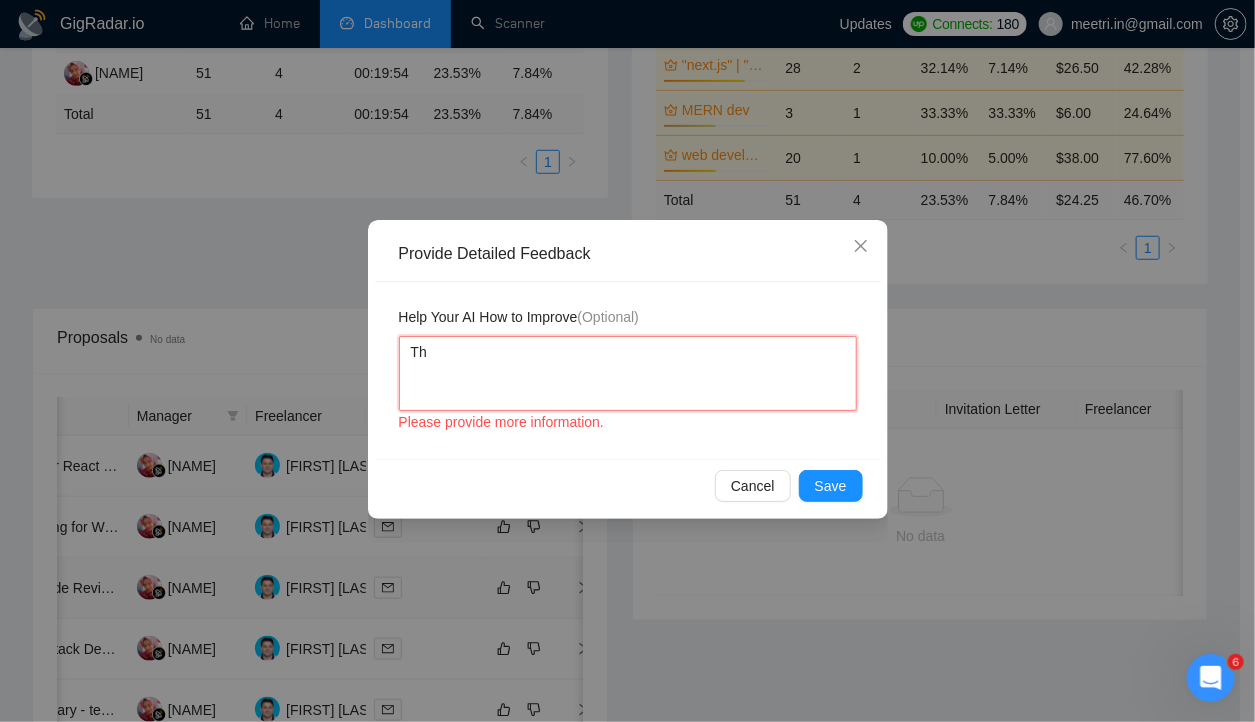 type on "Thi" 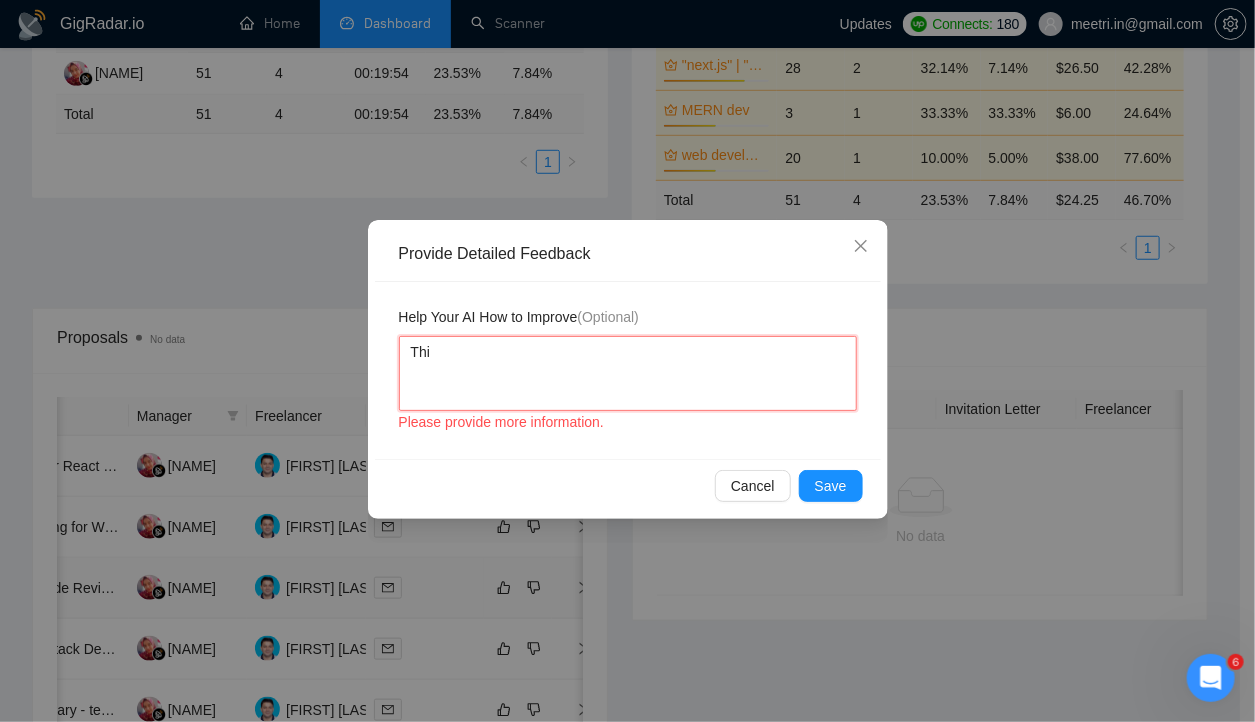 type 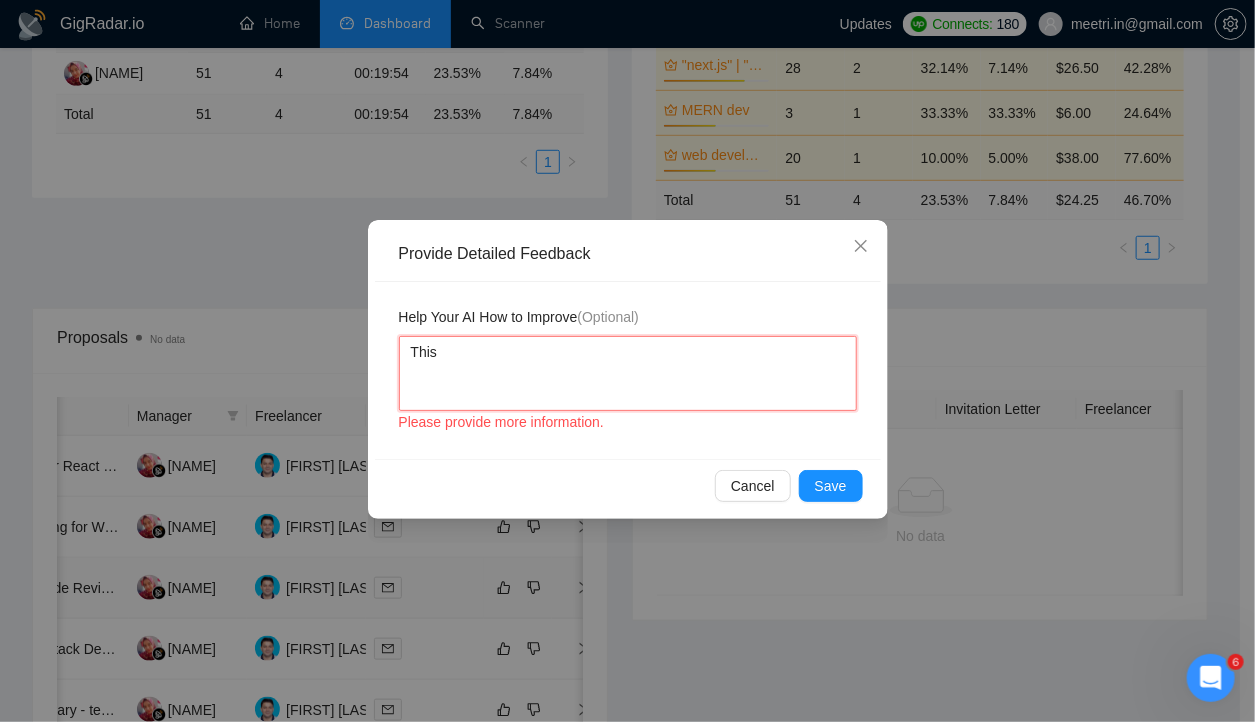 type 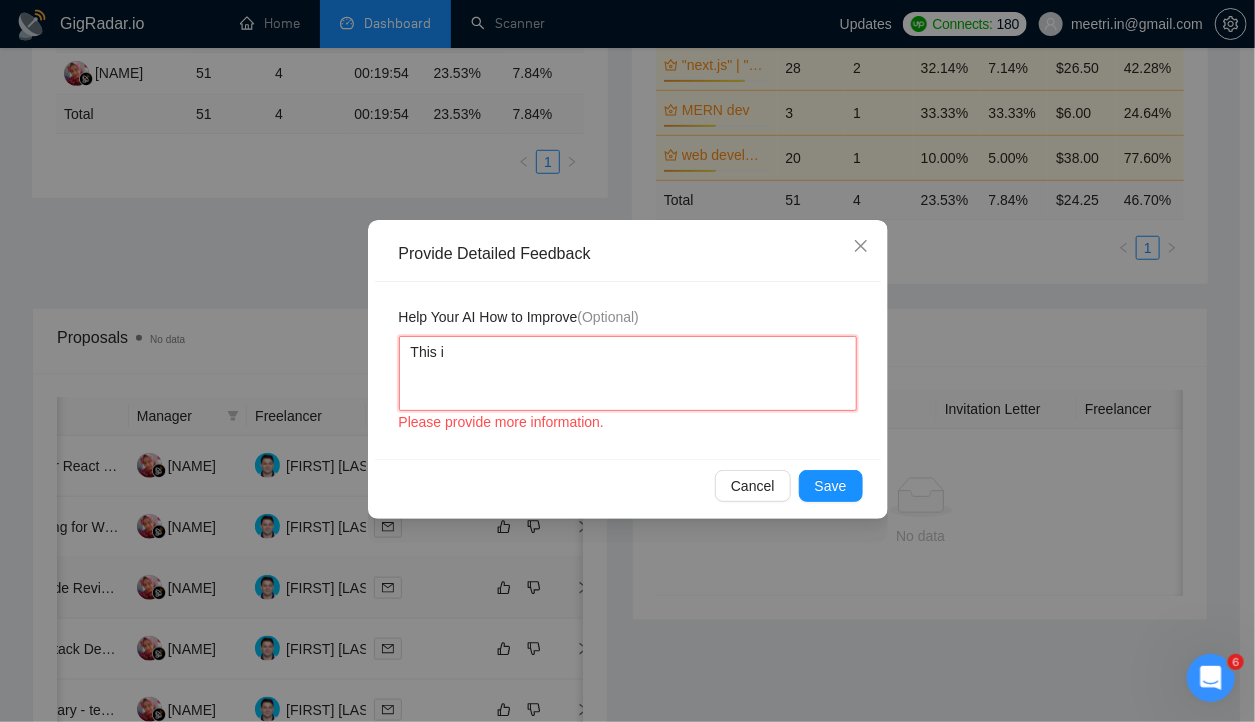 type 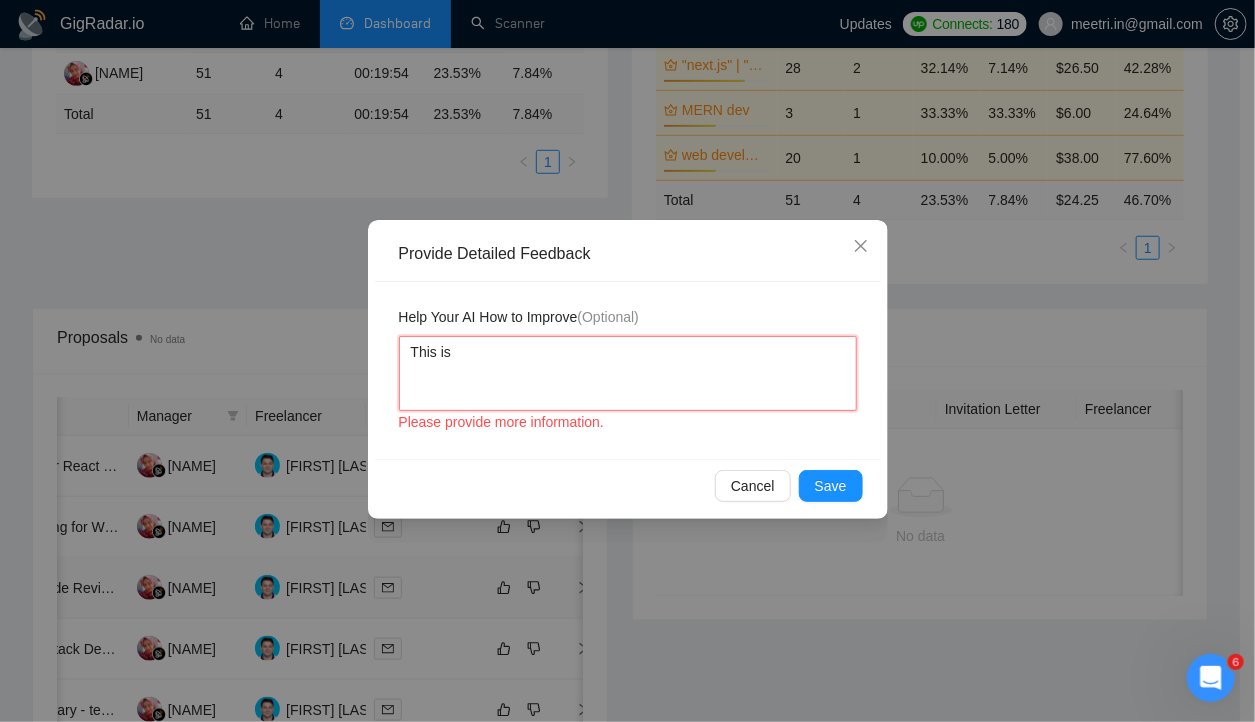type 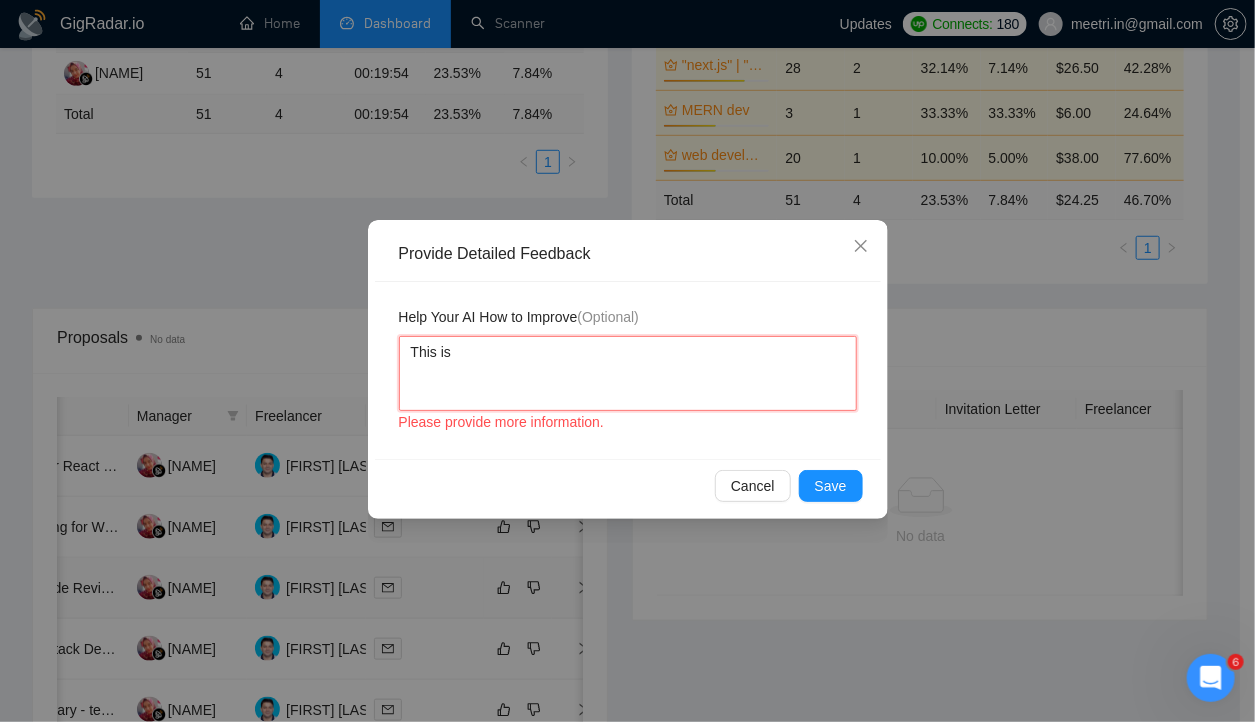 type on "This is o" 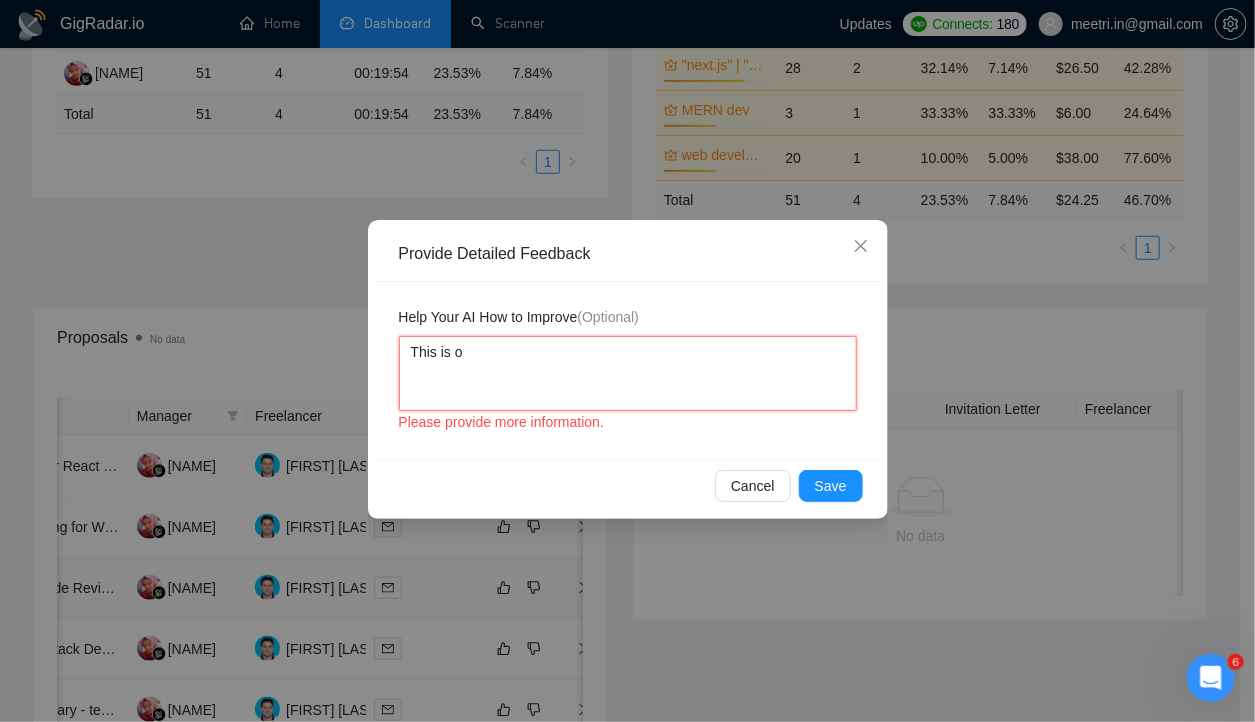 type 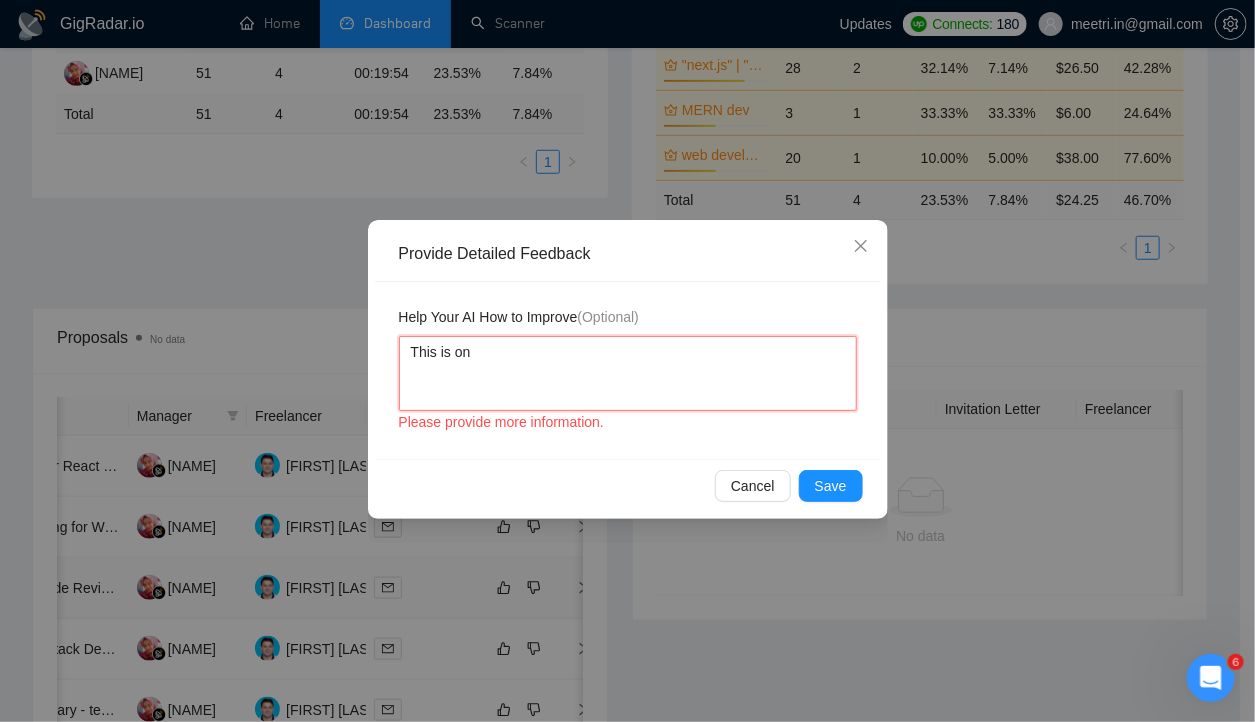 type 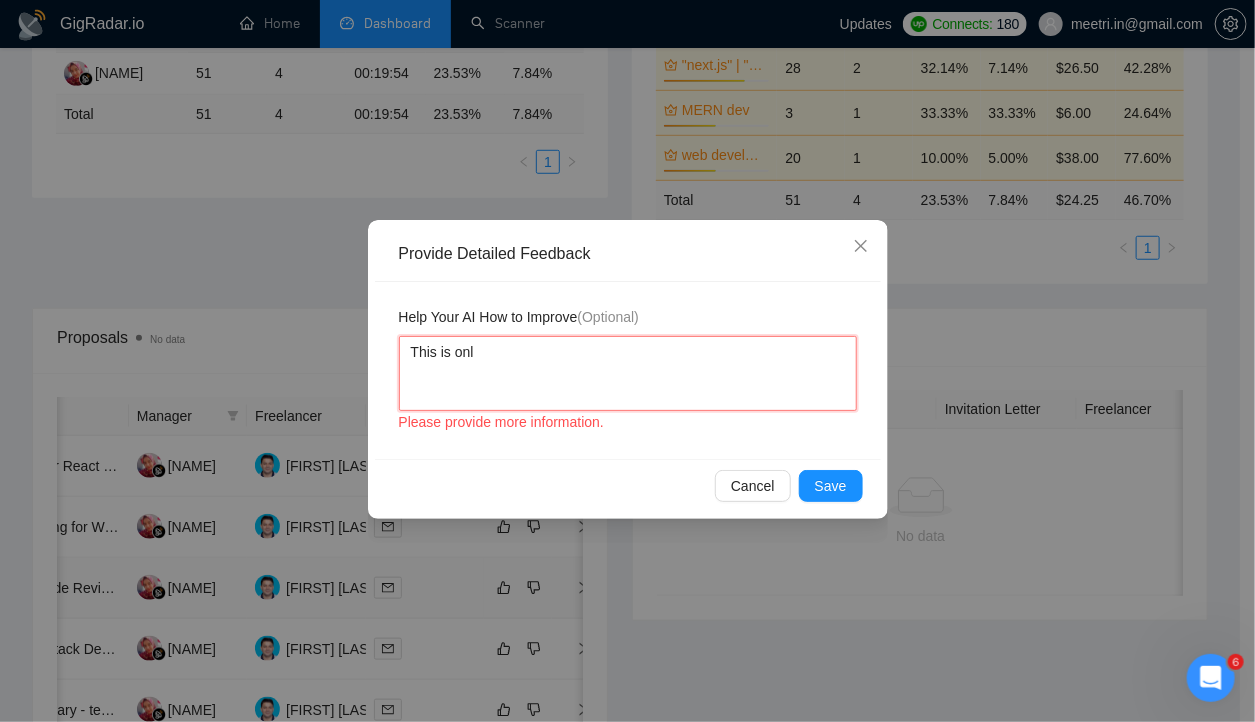 type 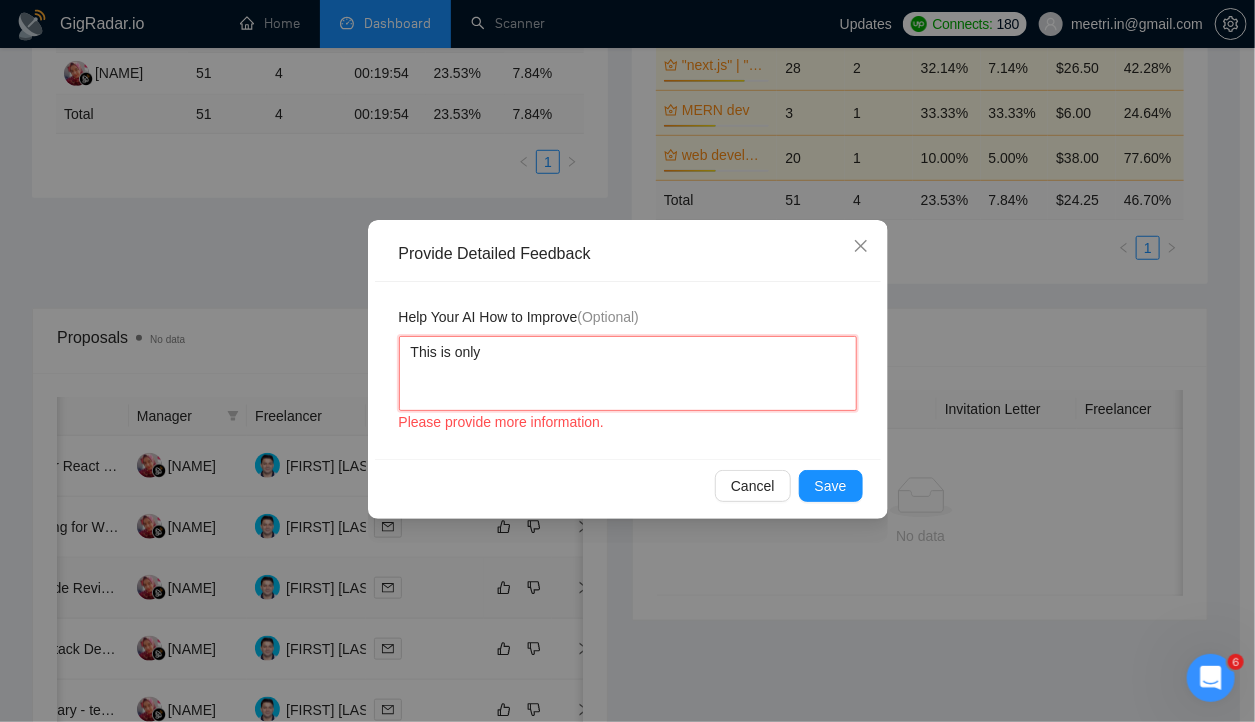 type 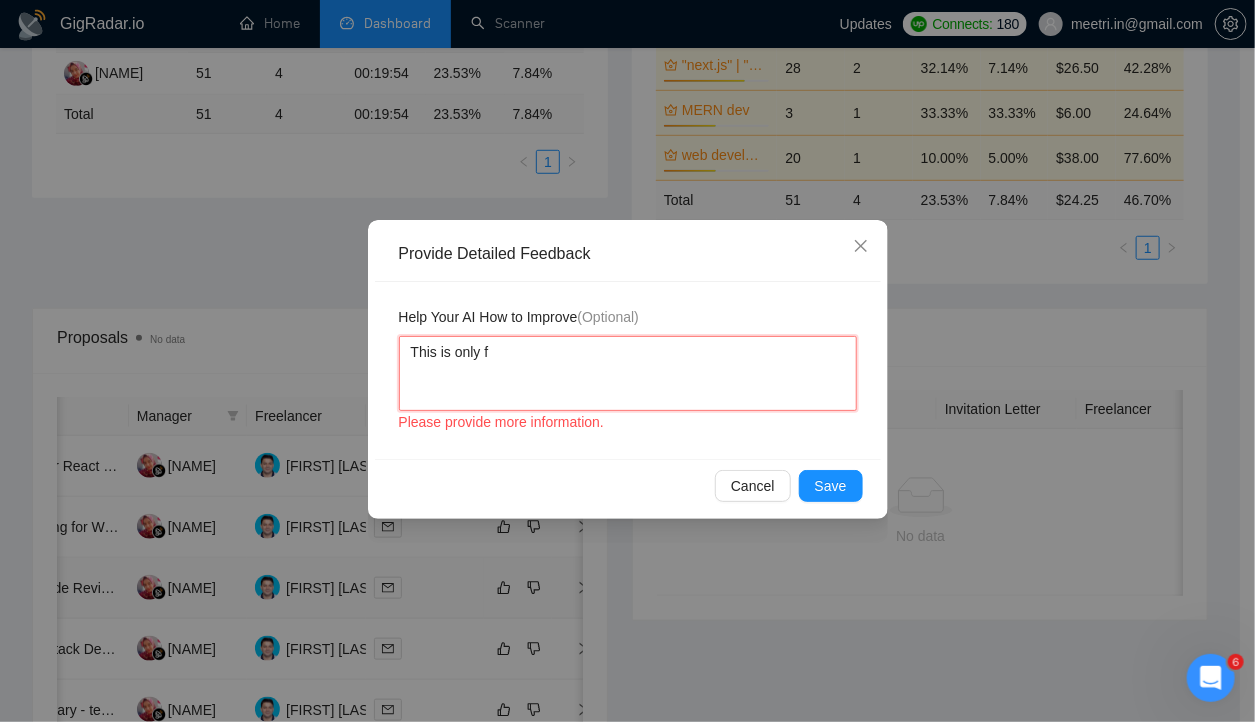 type 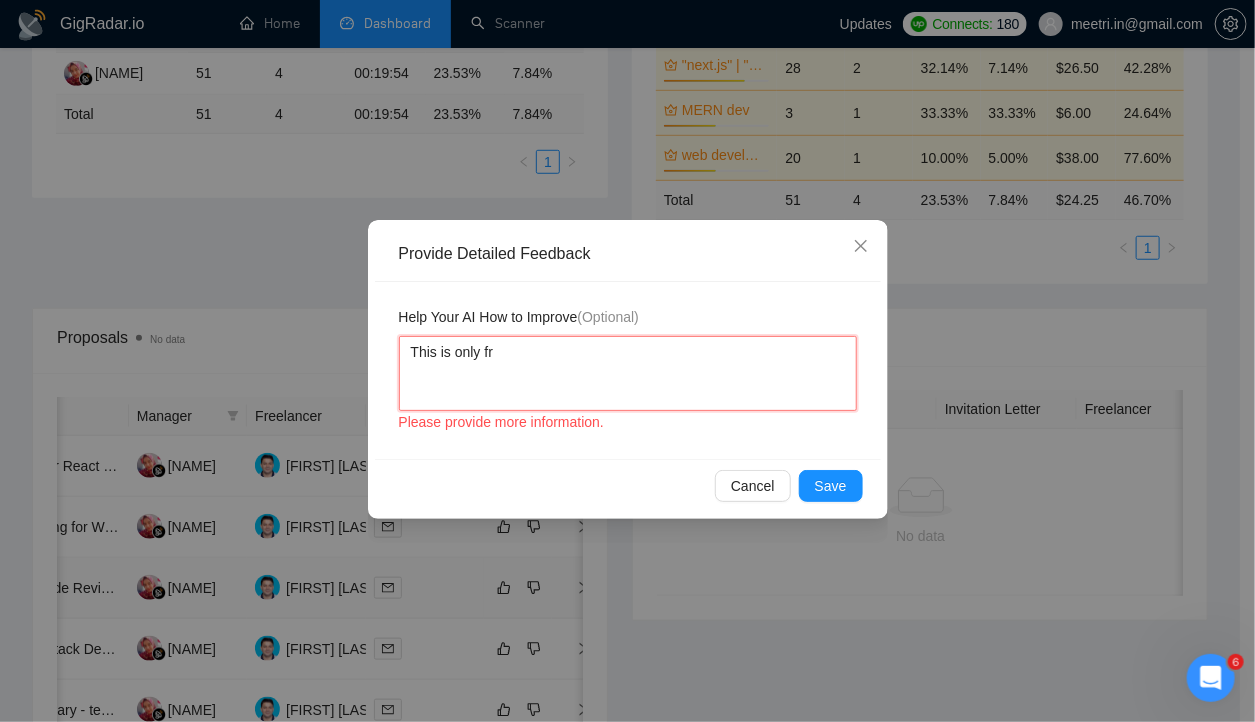 type 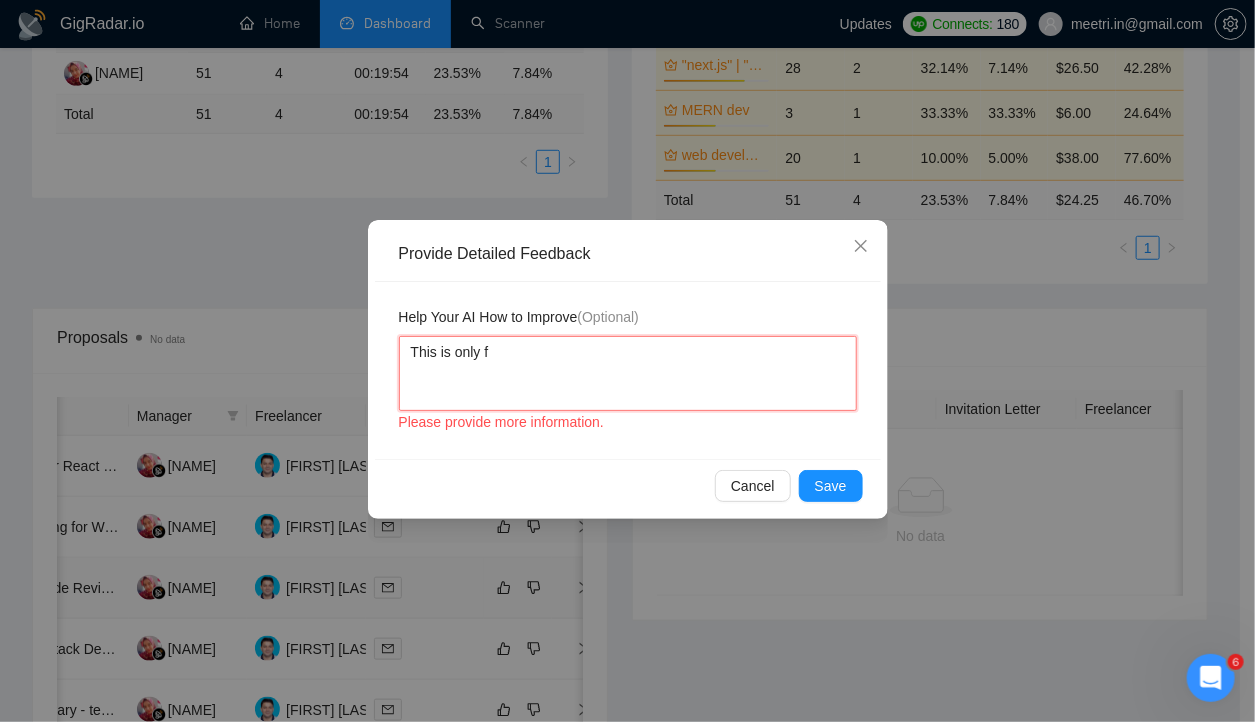 type 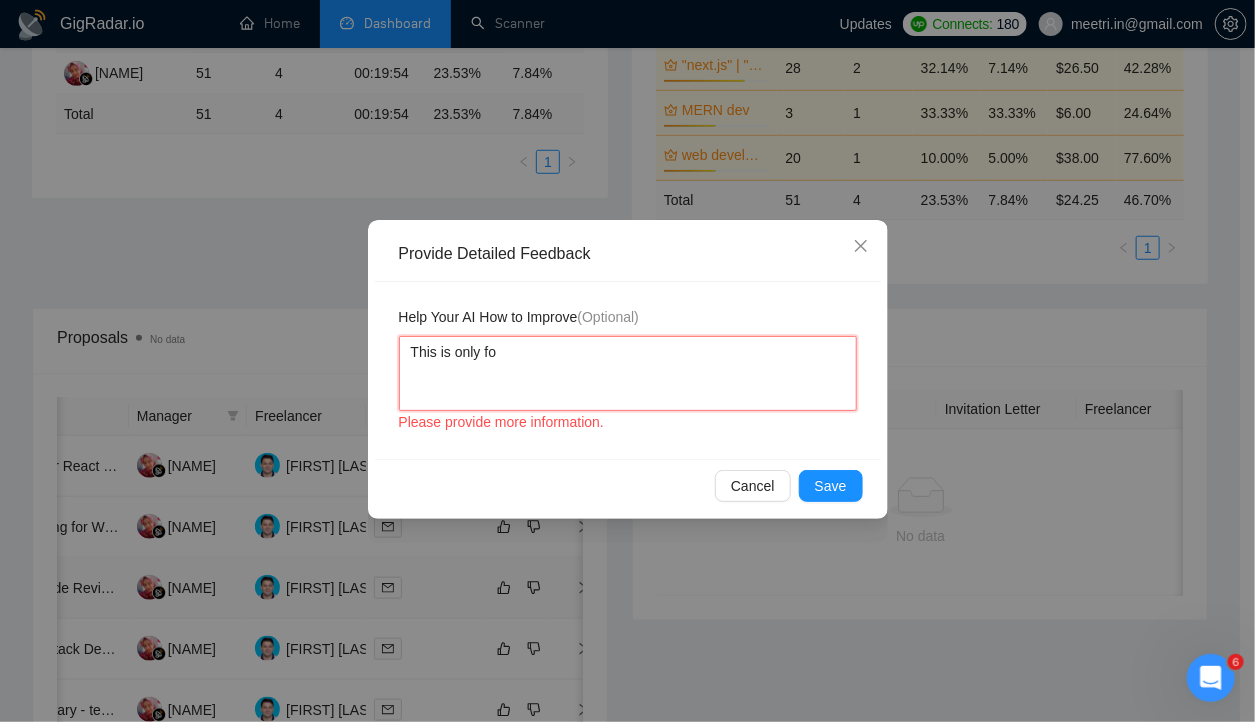type 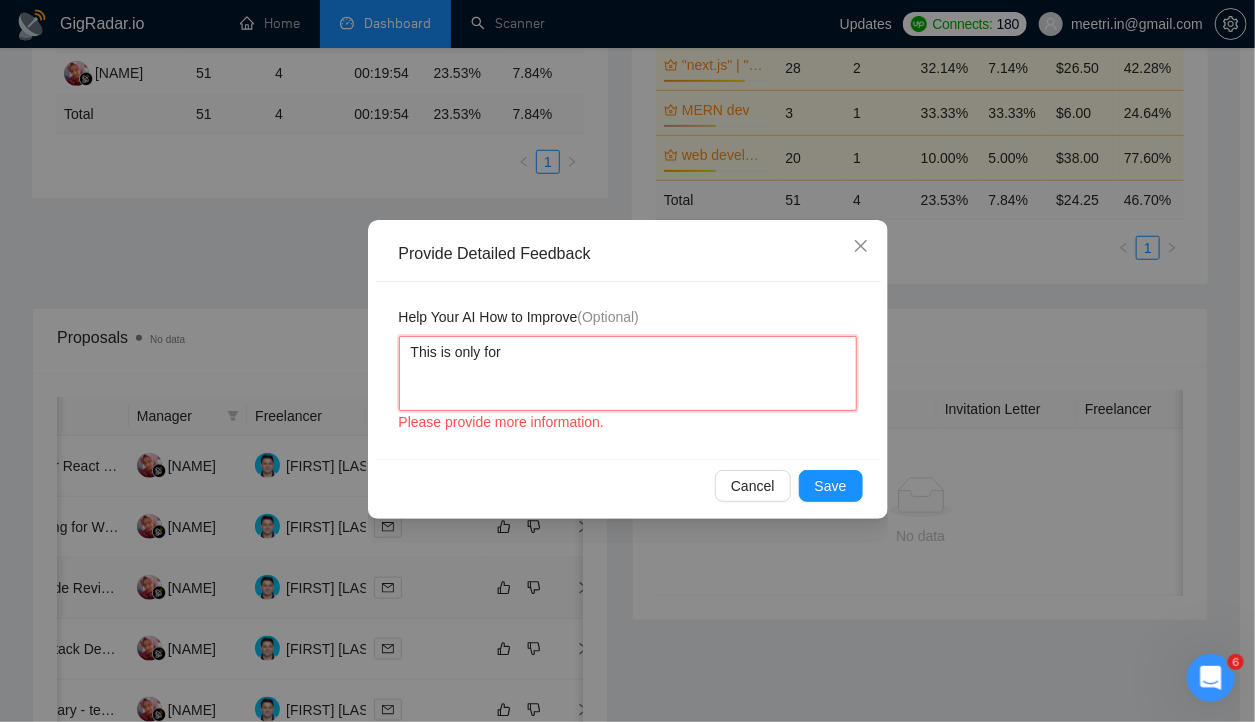 type on "This is only for" 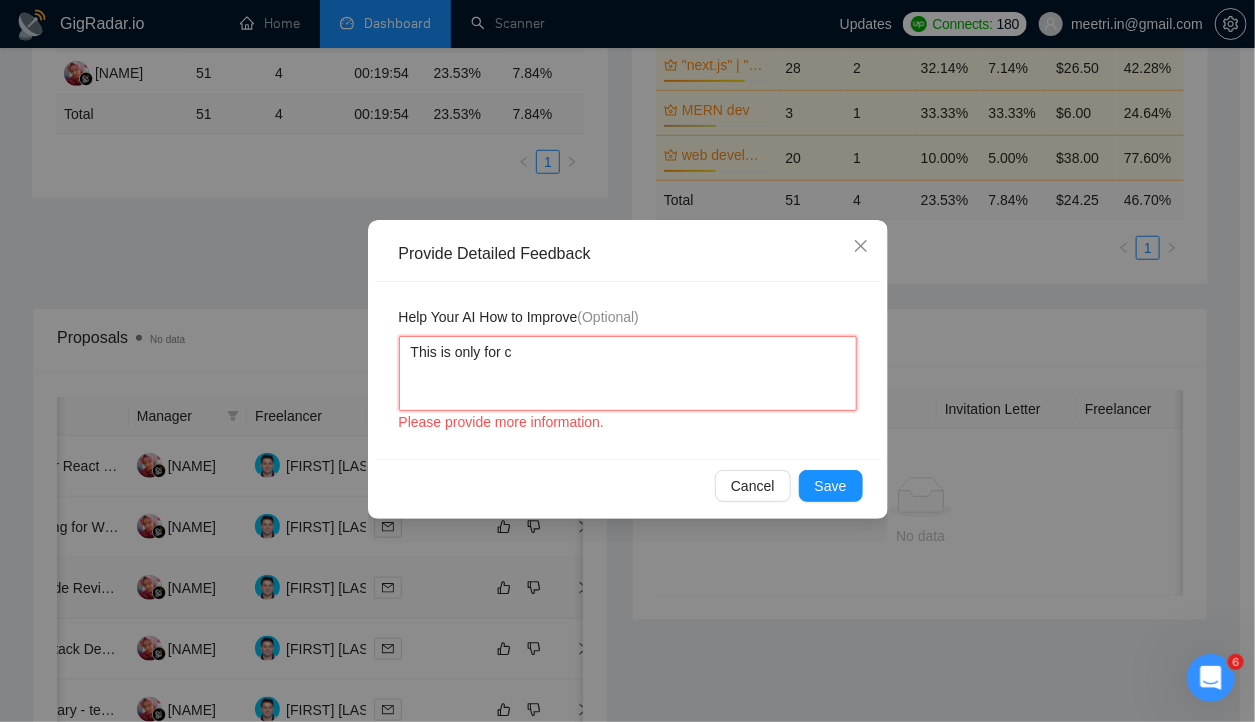 type on "This is only for co" 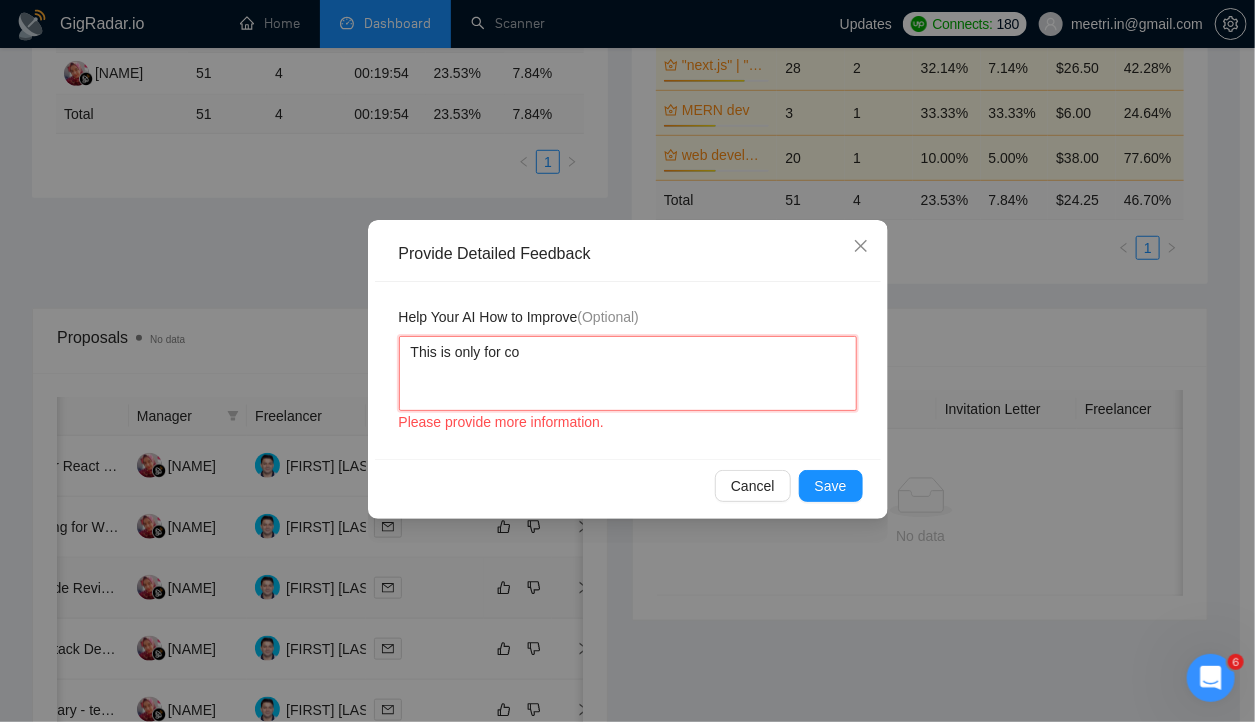 type 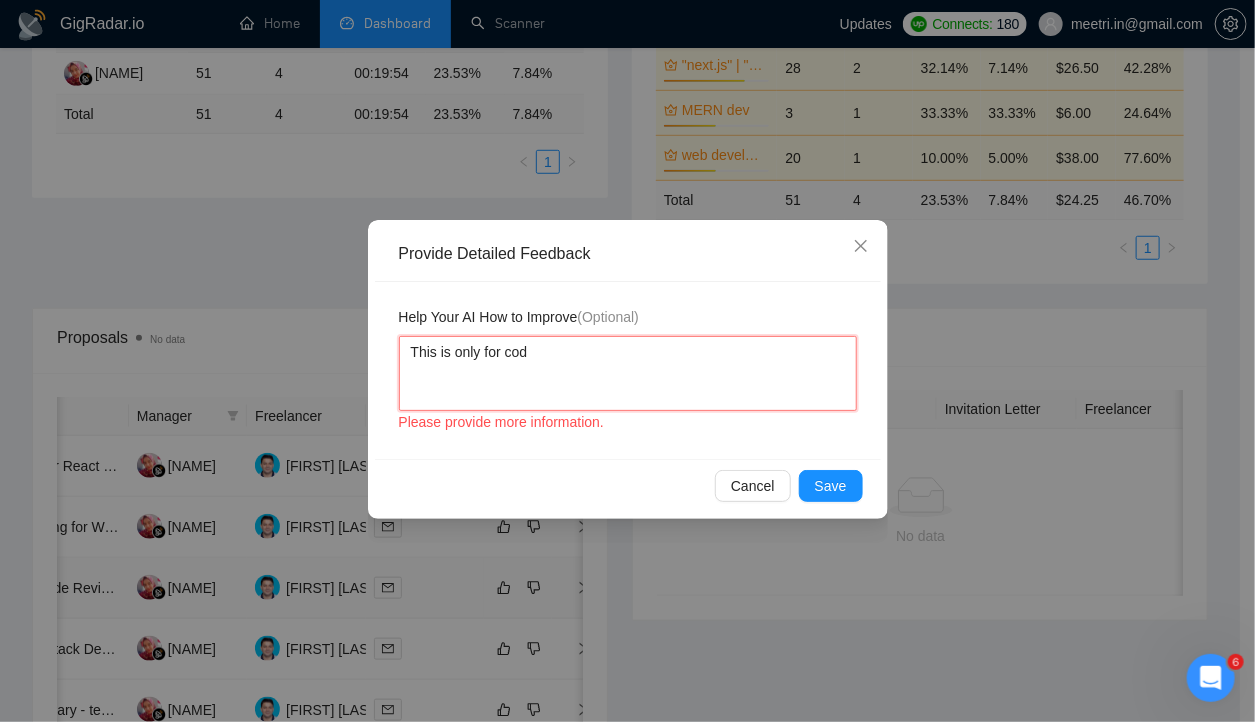 type 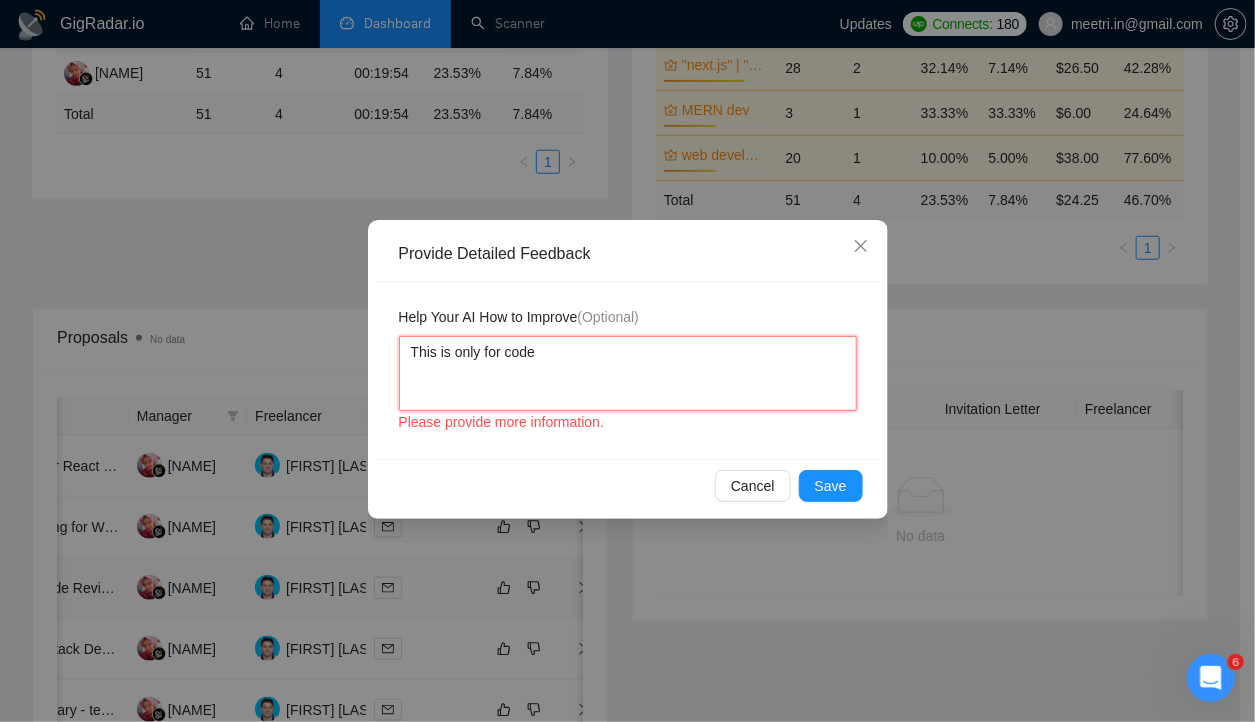 type 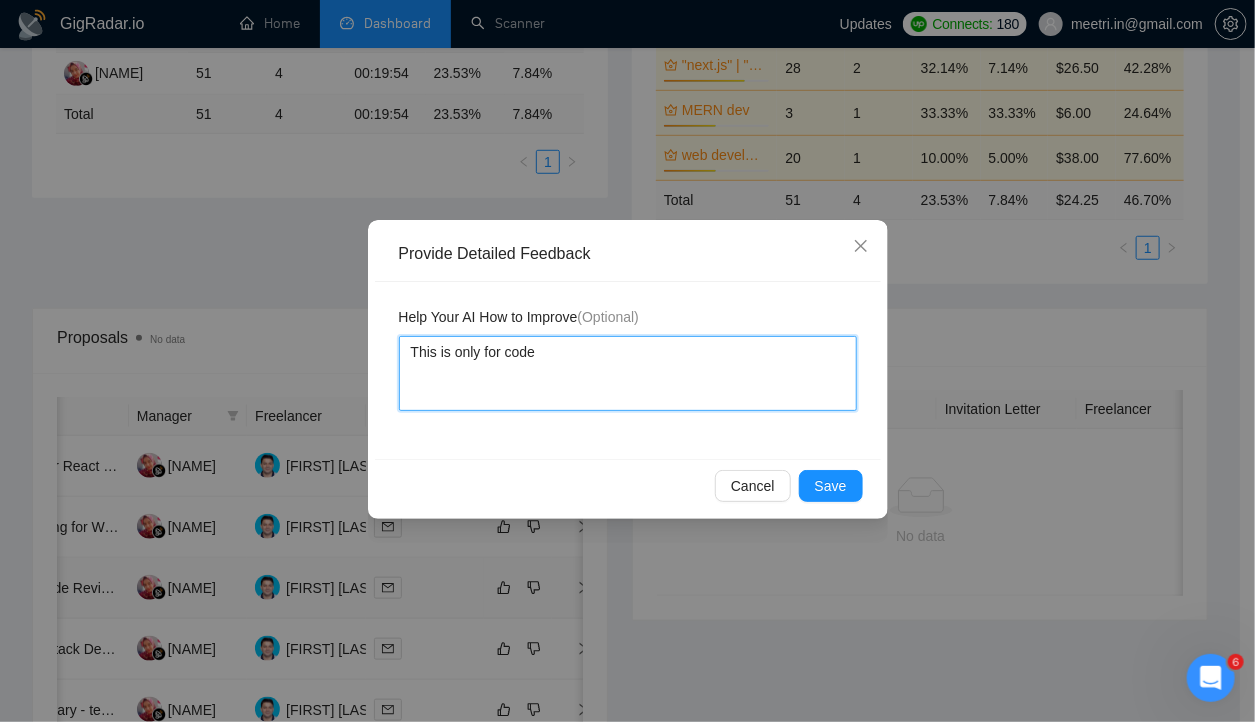 type 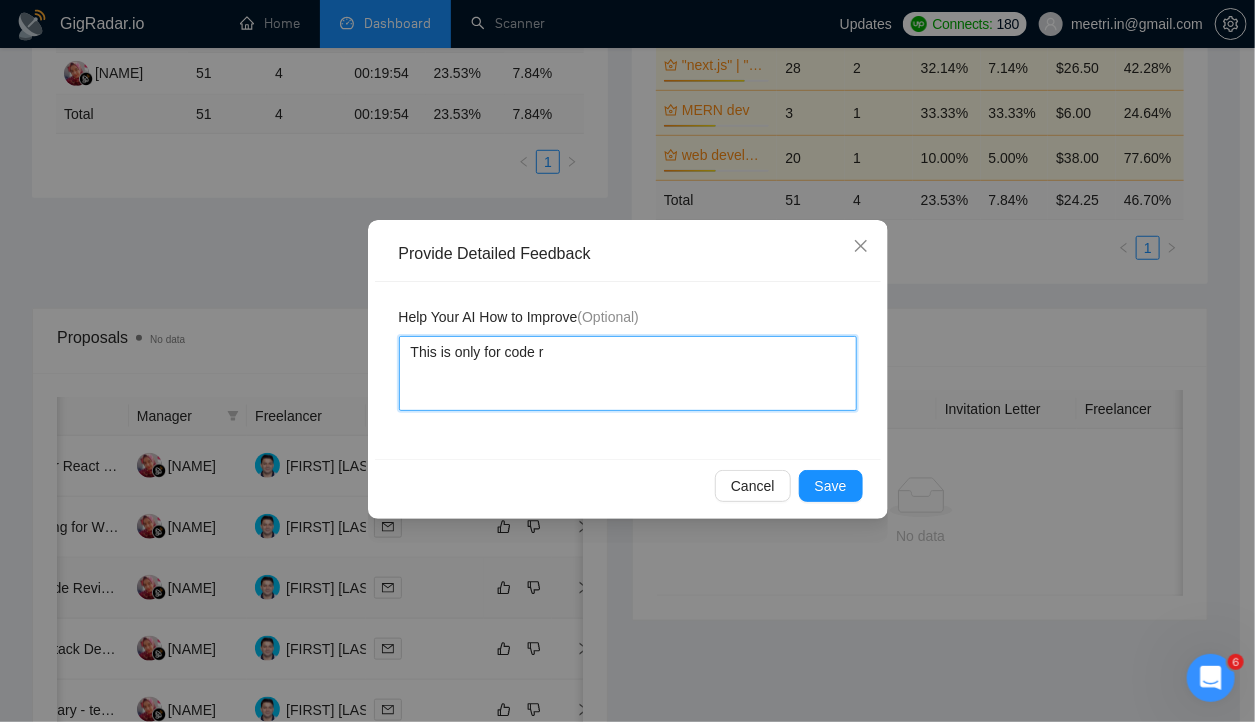 type 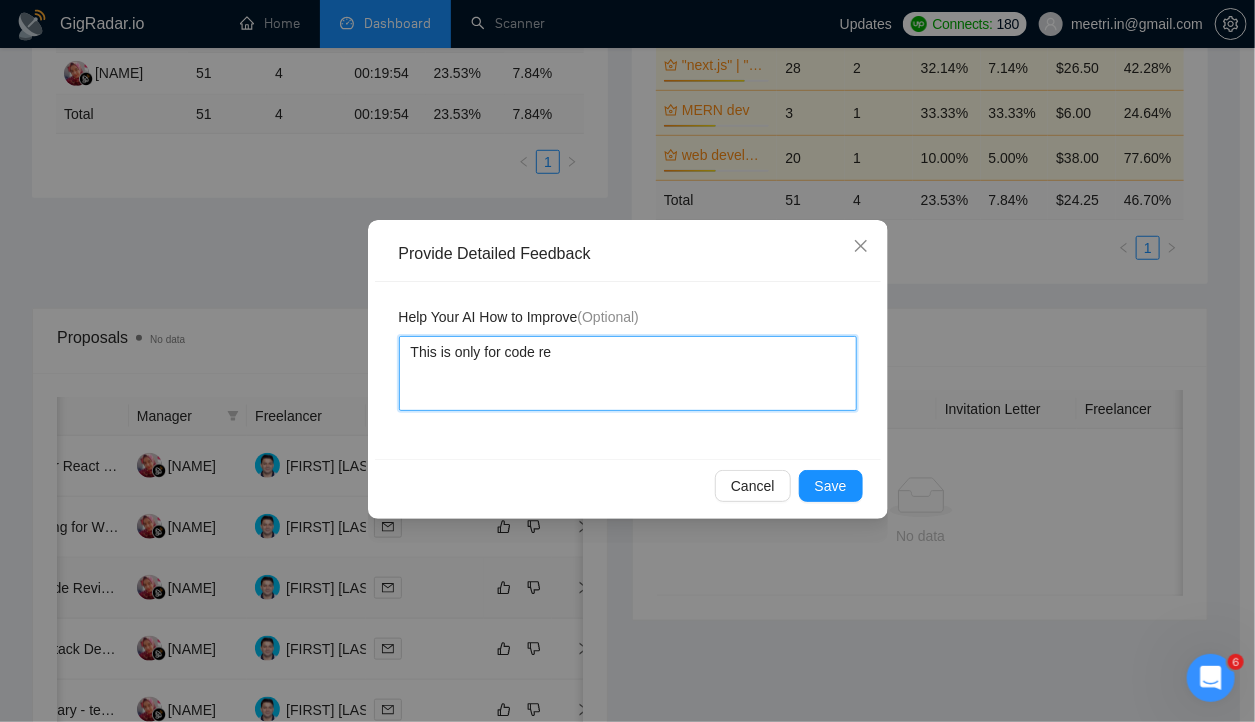 type 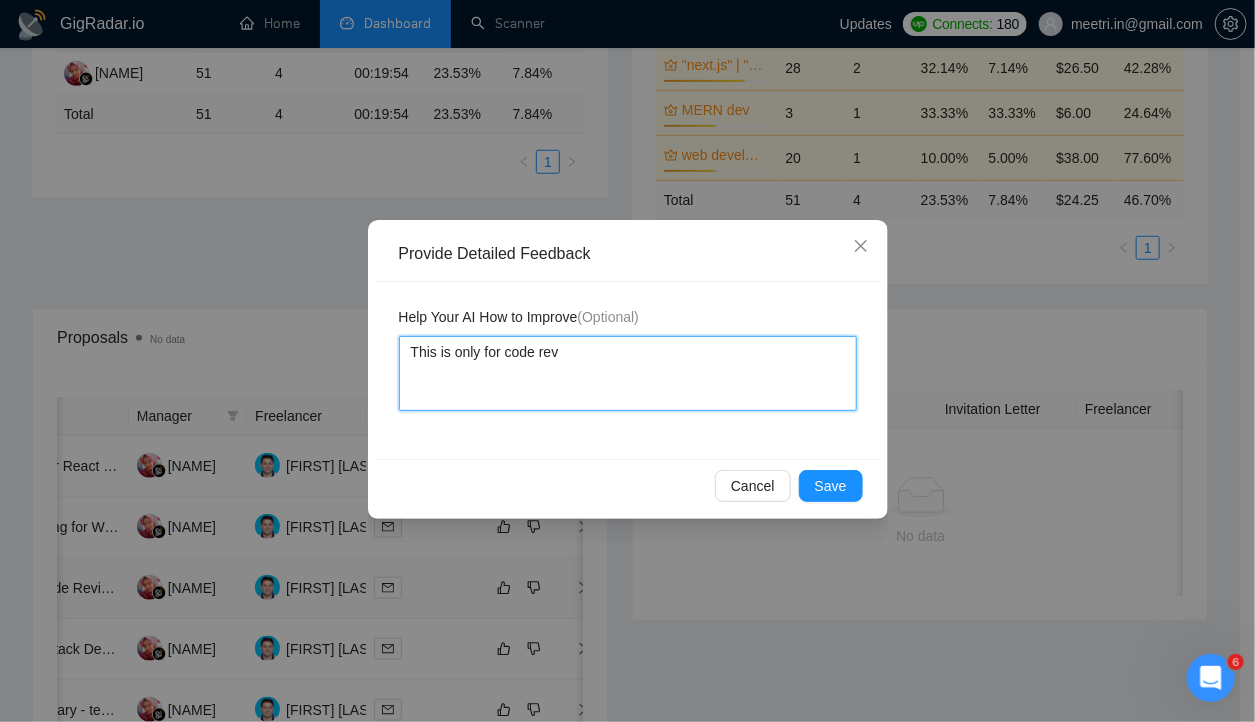 type 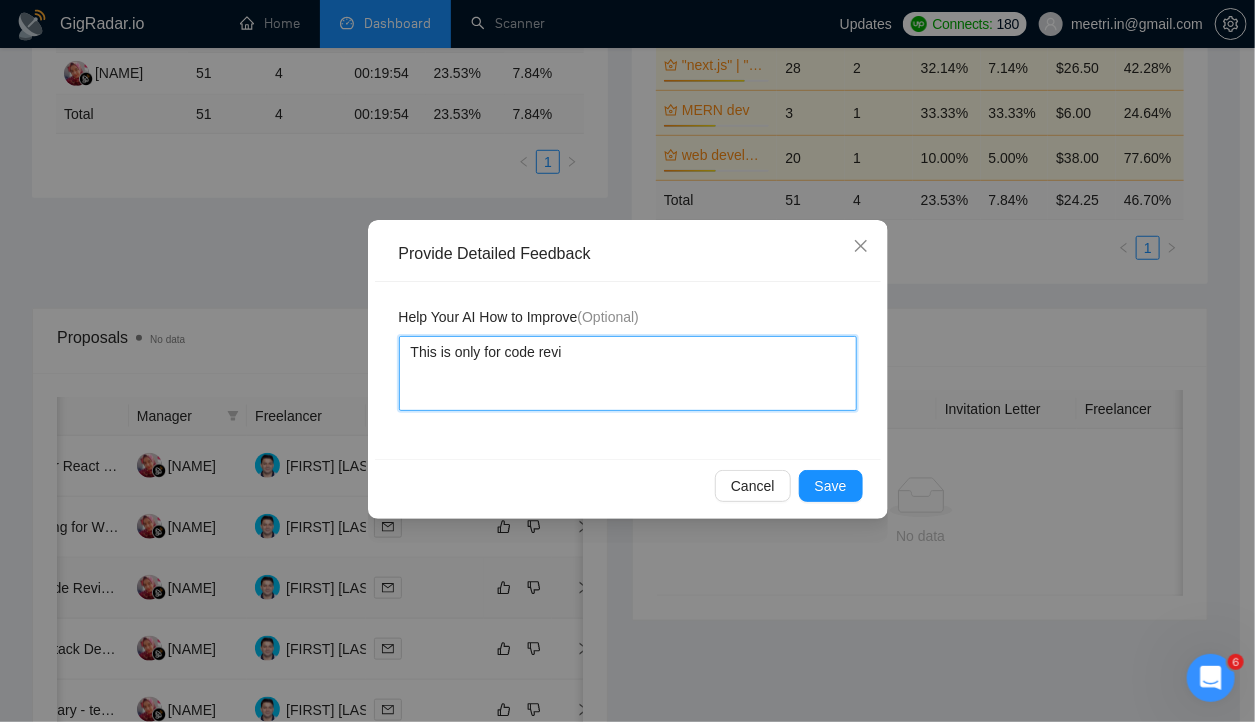type 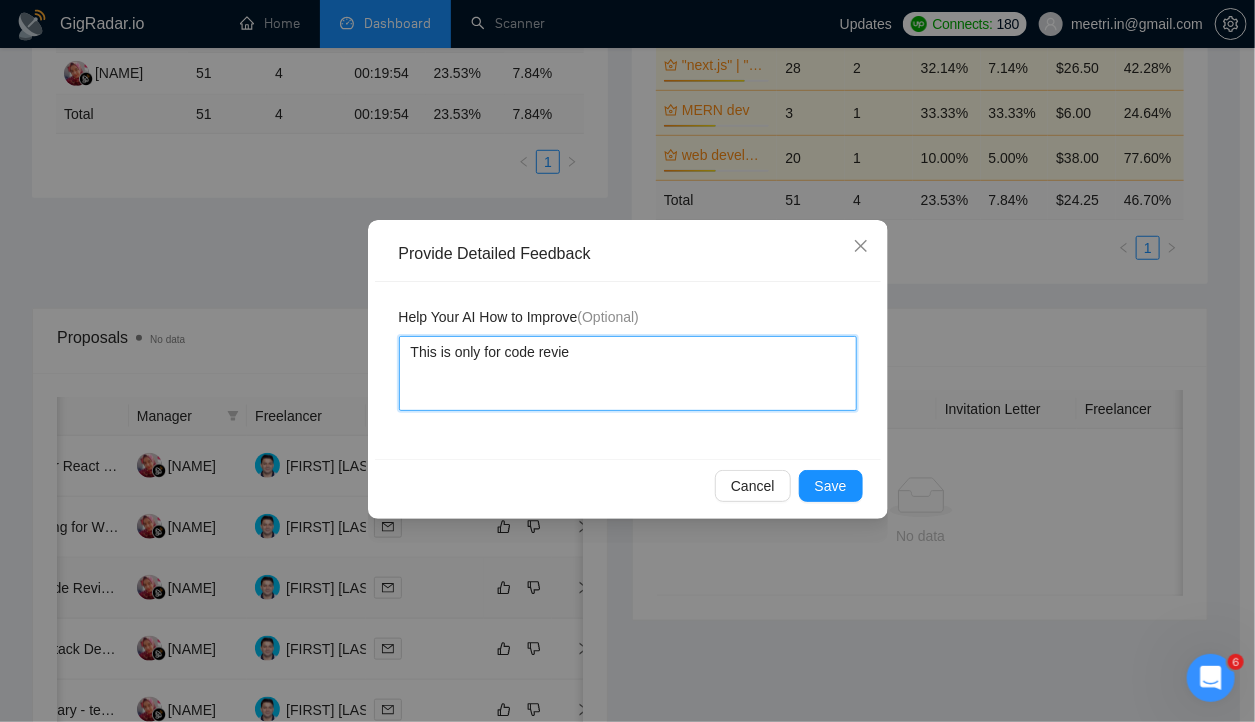 type 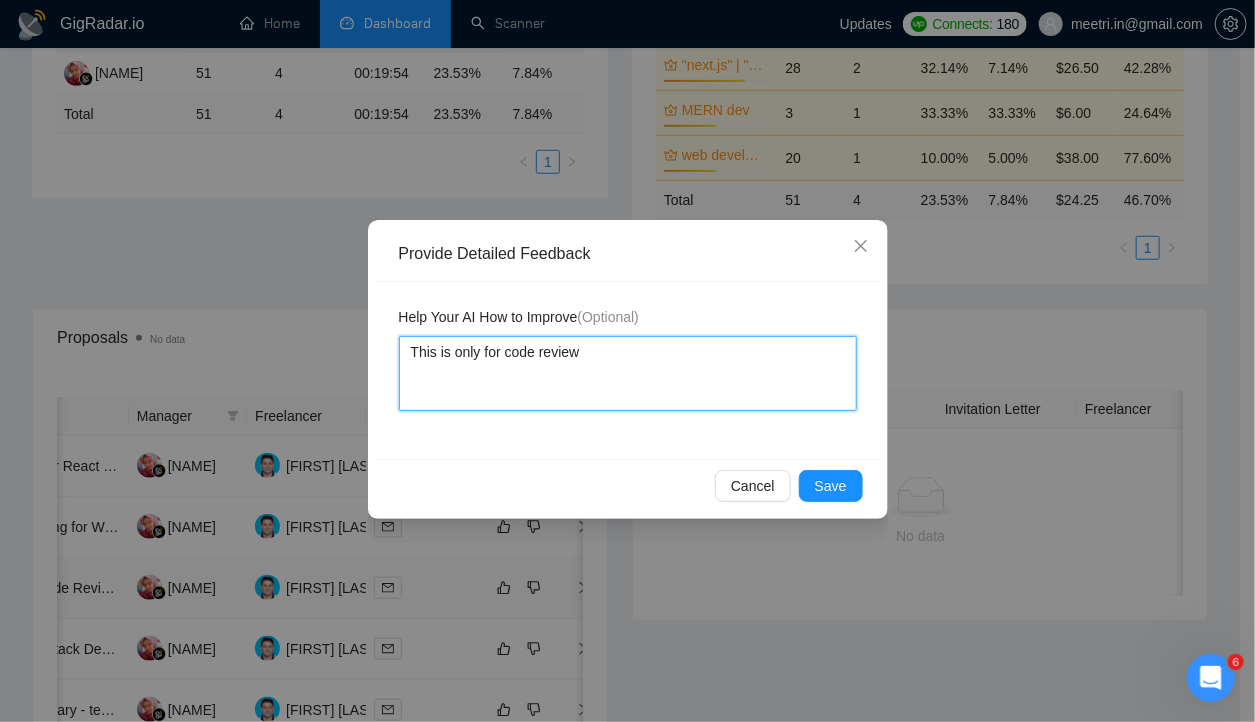 type 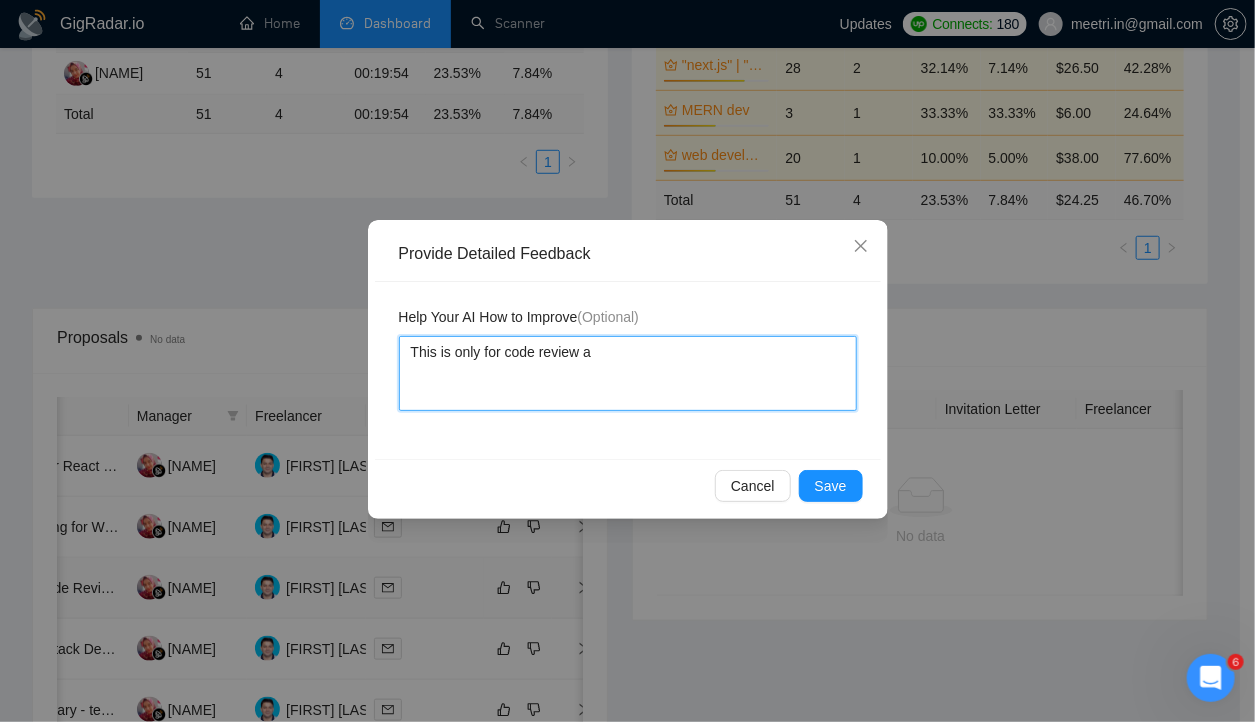 type 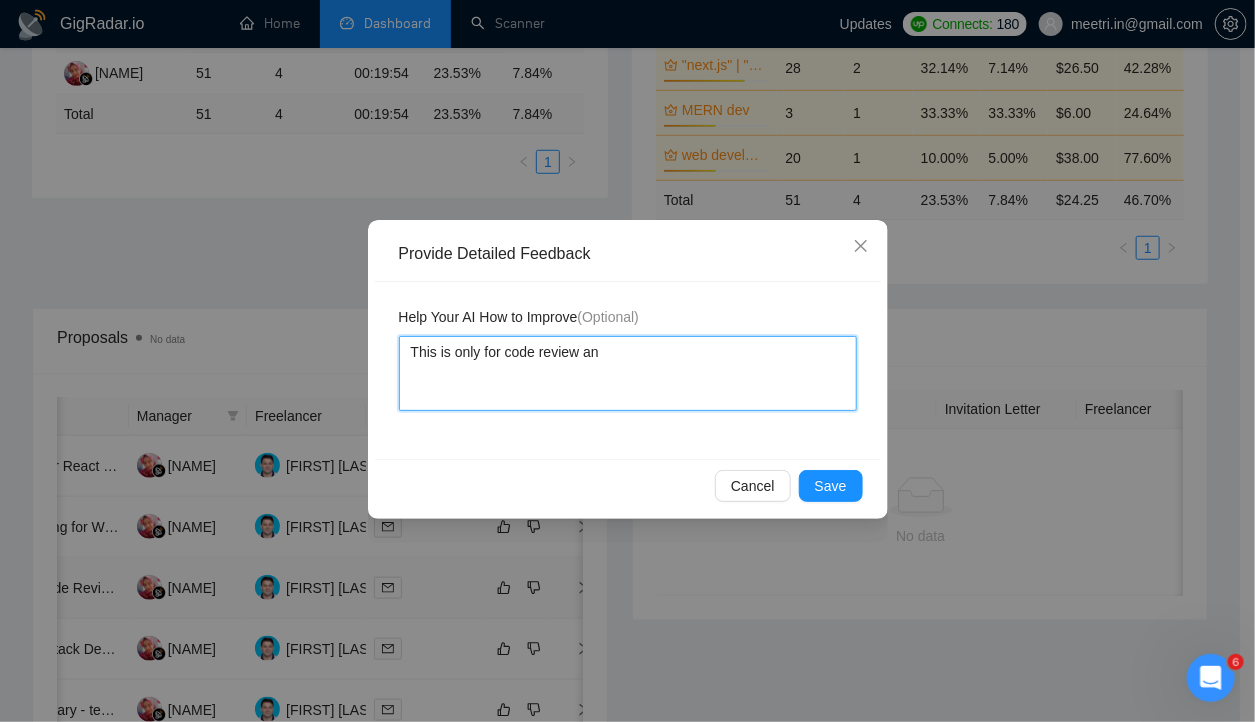 type 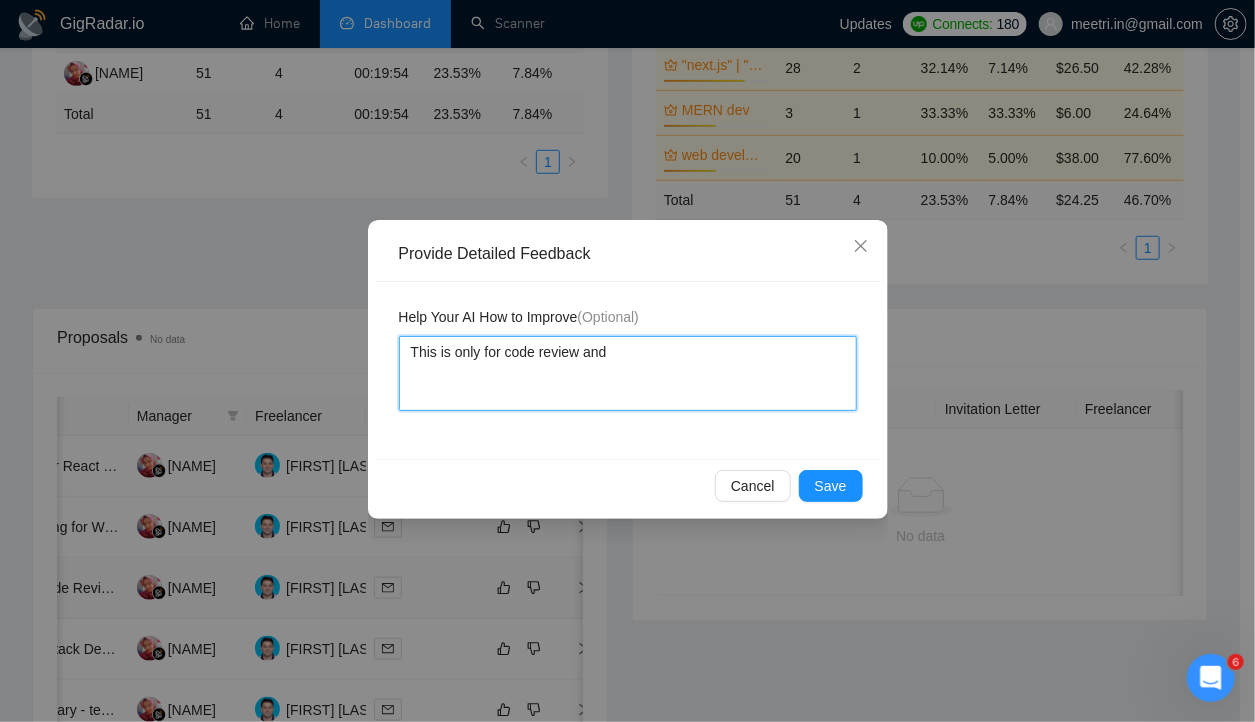 type 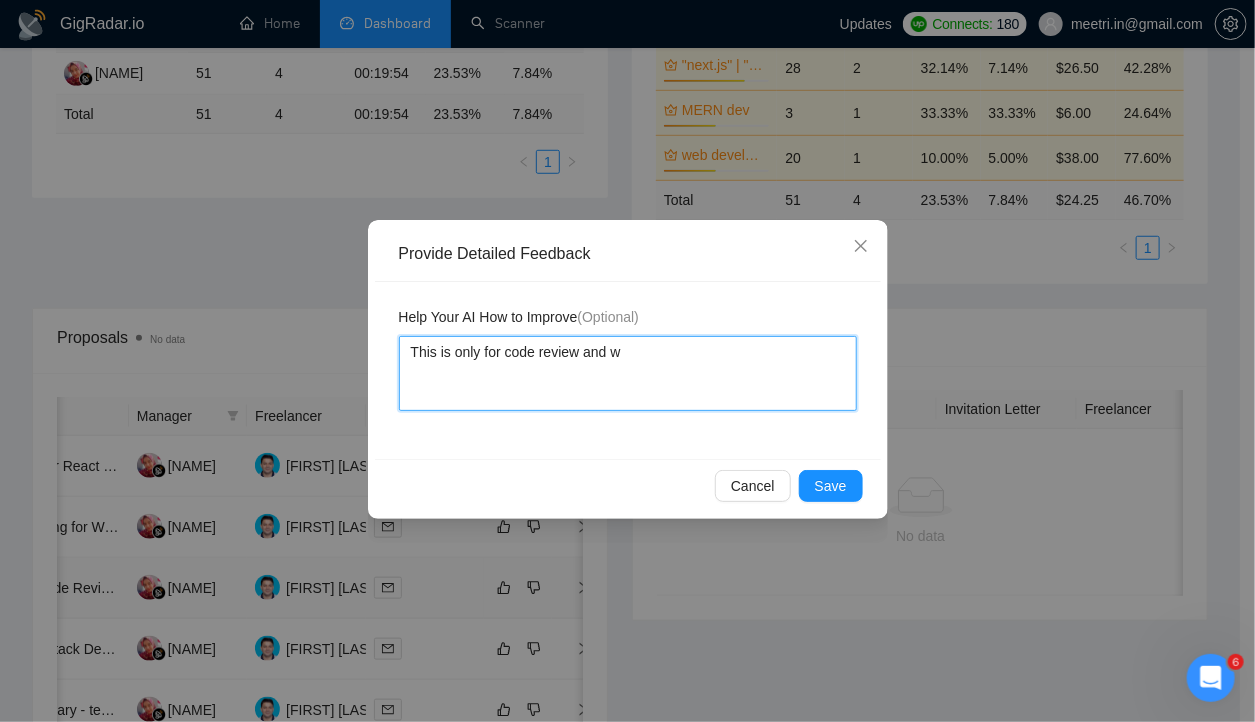 type 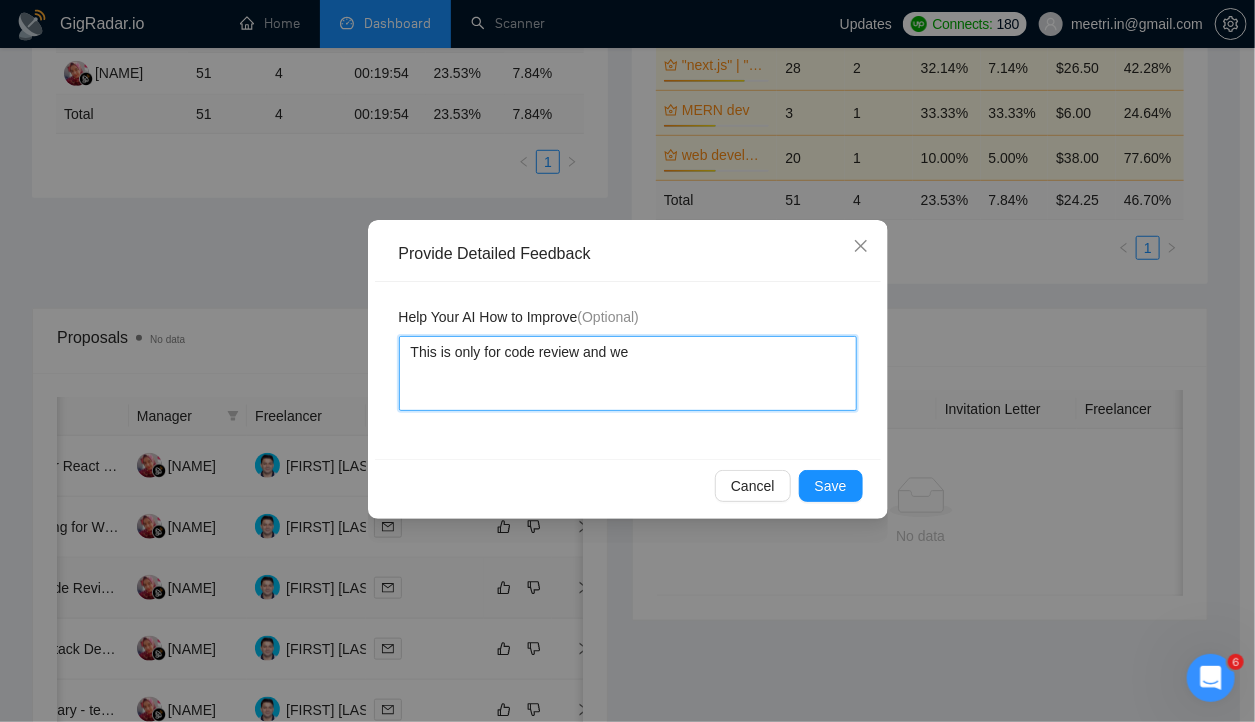 type 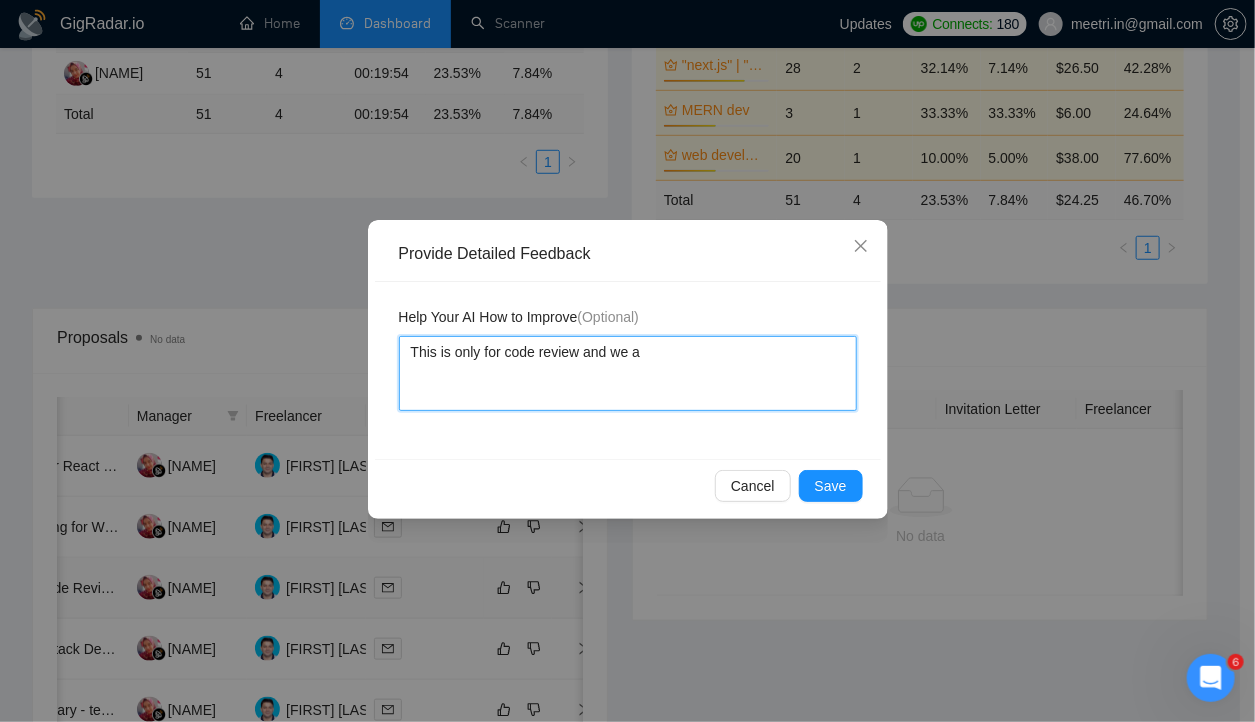 type on "This is only for code review and we ar" 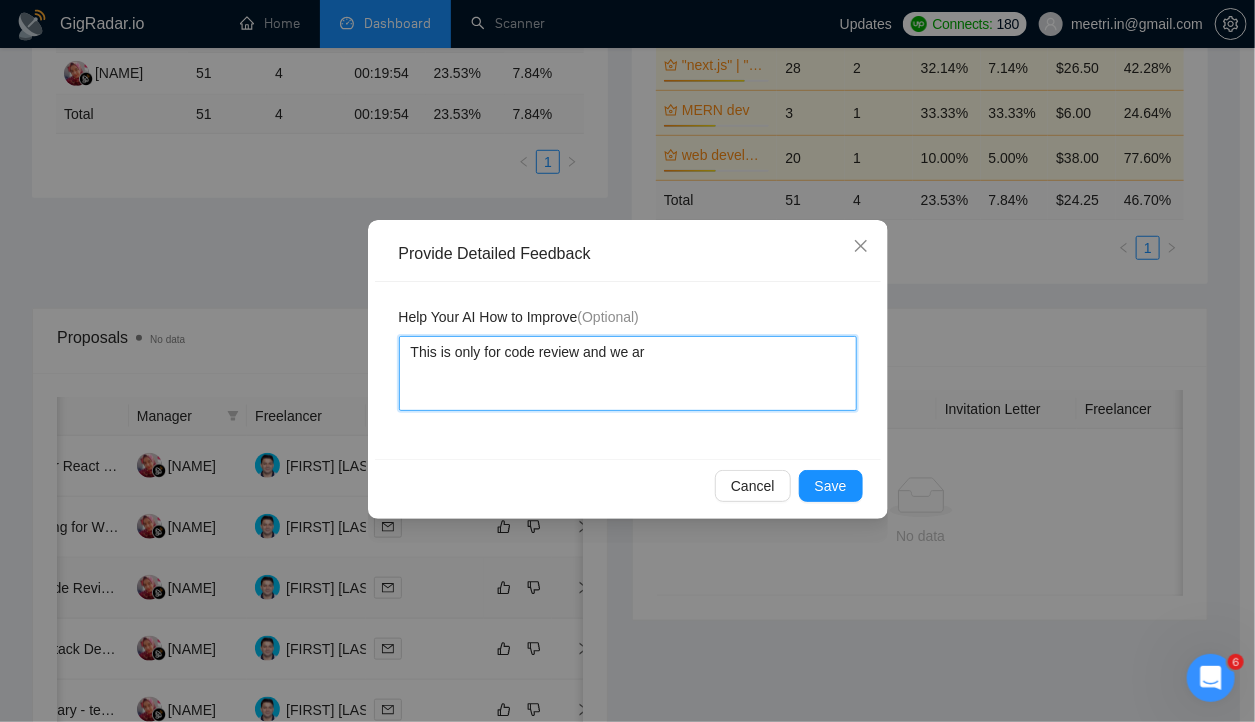 type 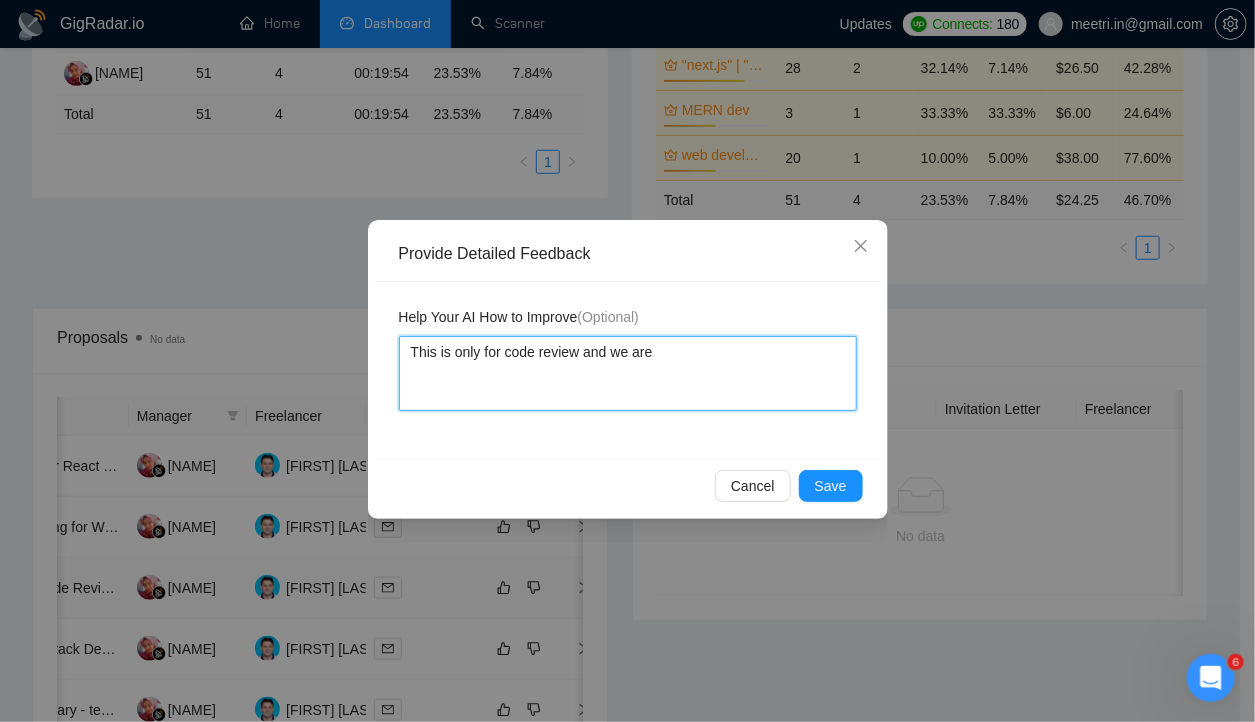 type on "This is only for code review and we are" 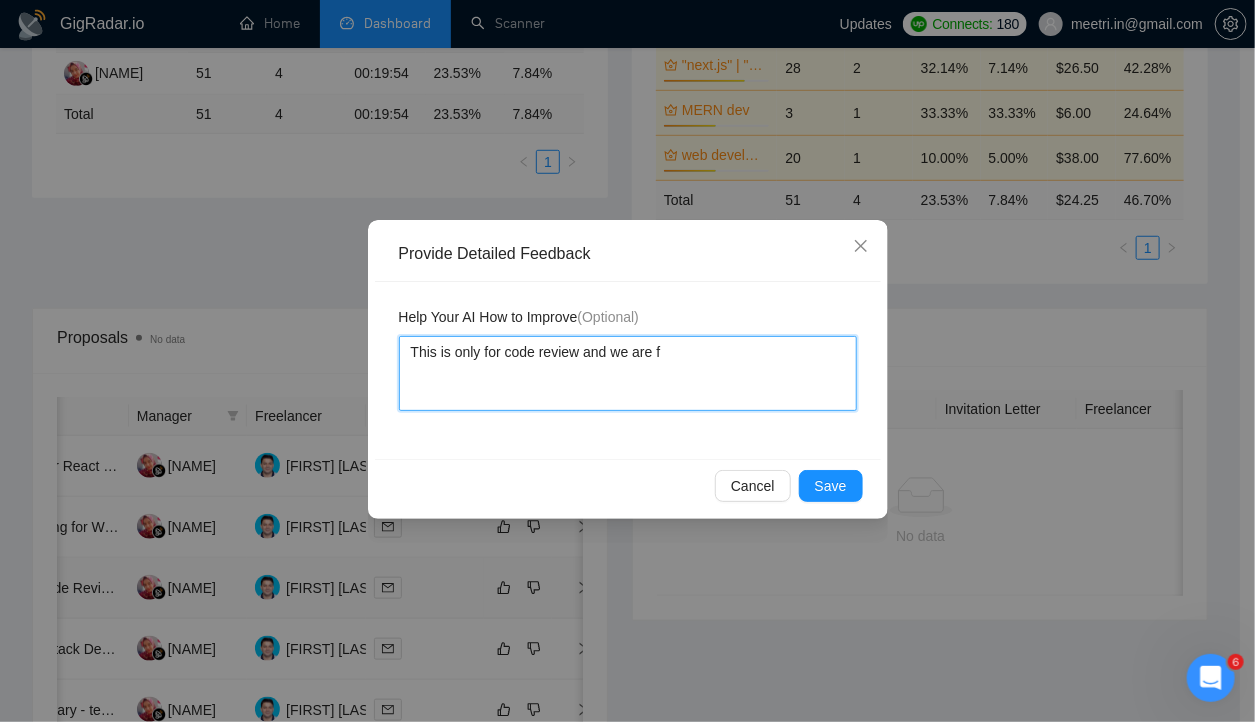 type 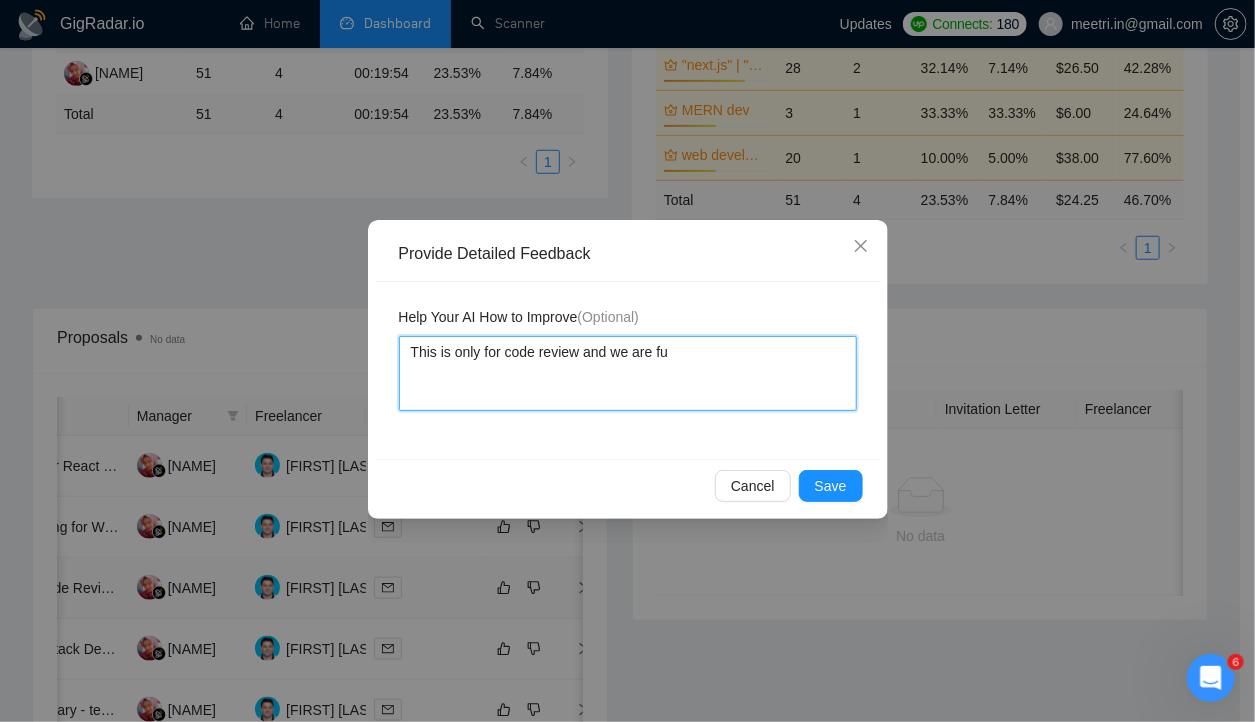 type 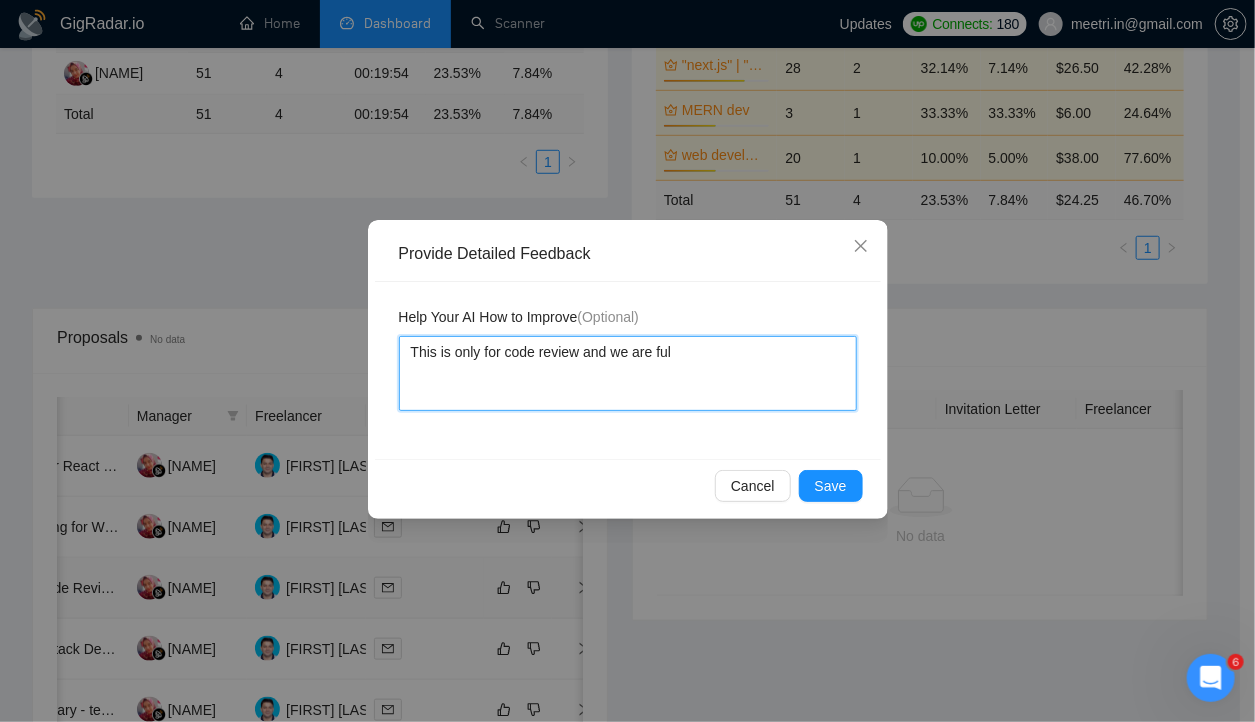 type 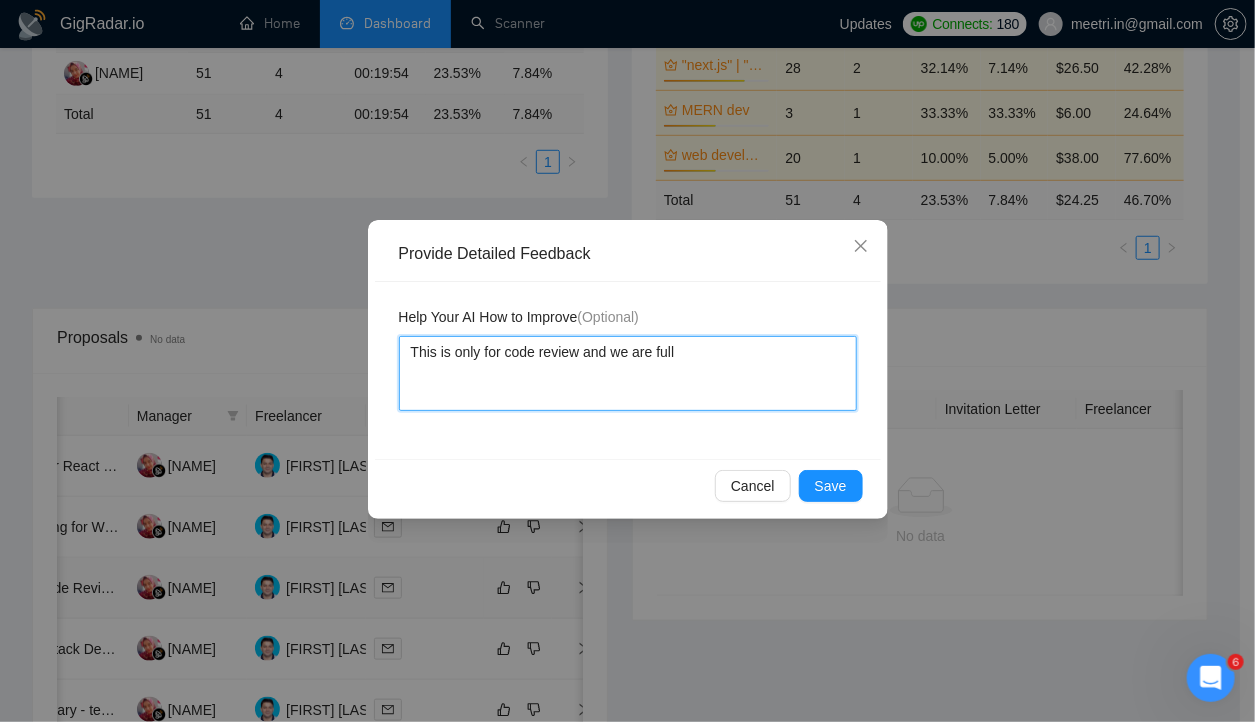 type 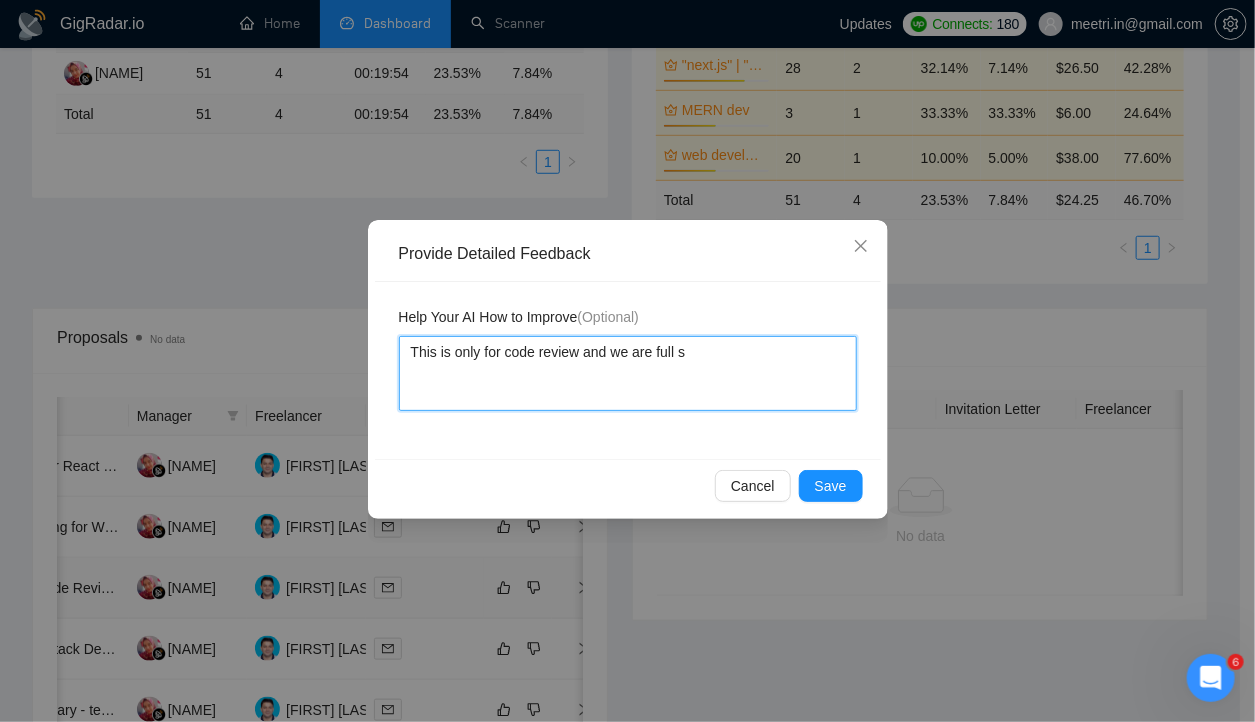 type 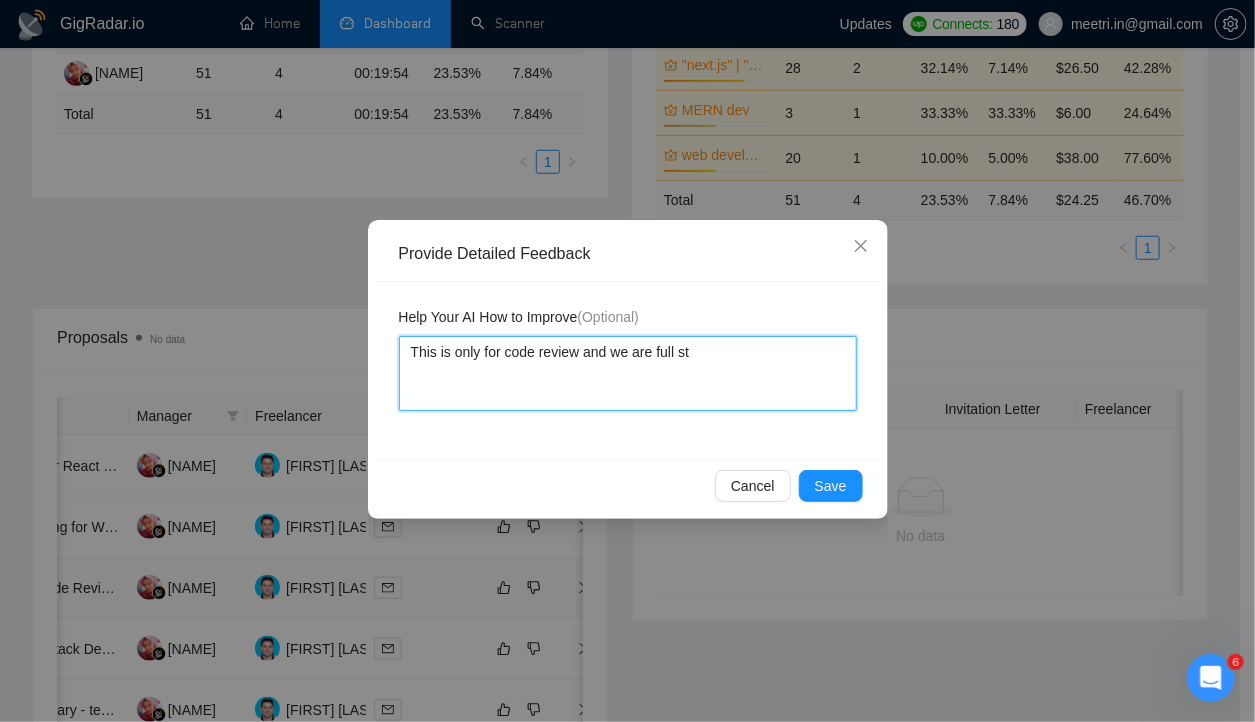 type 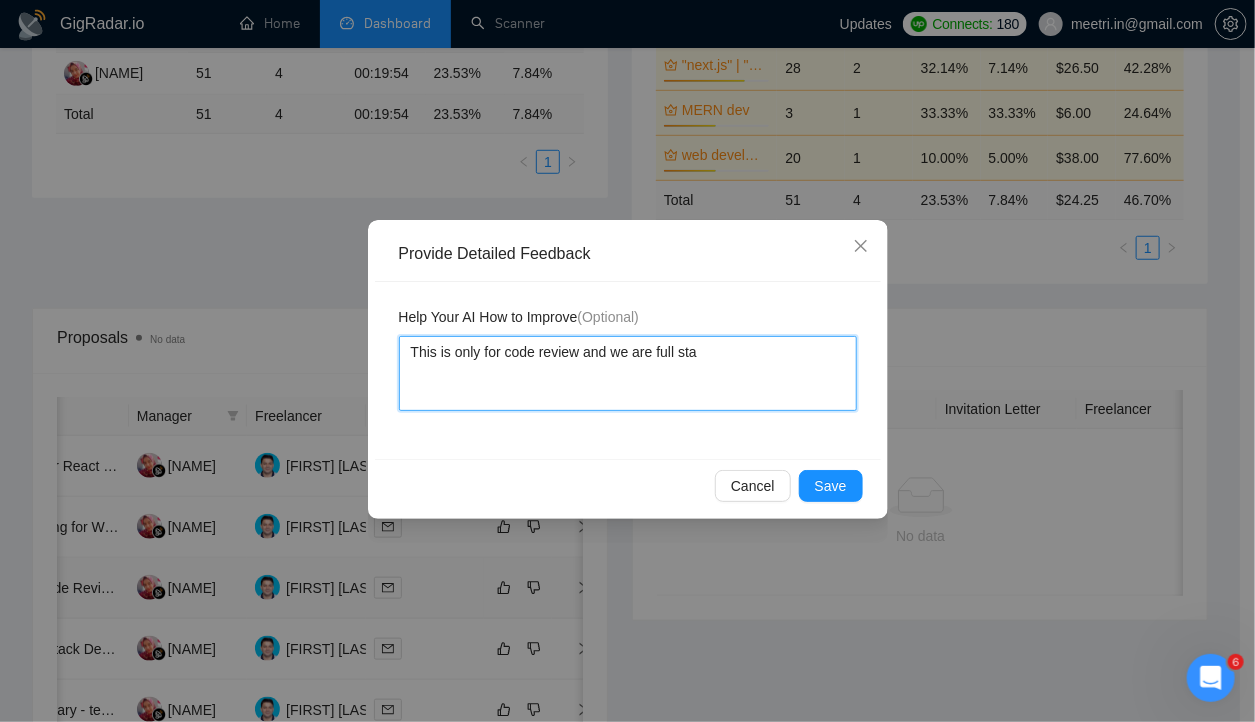 type 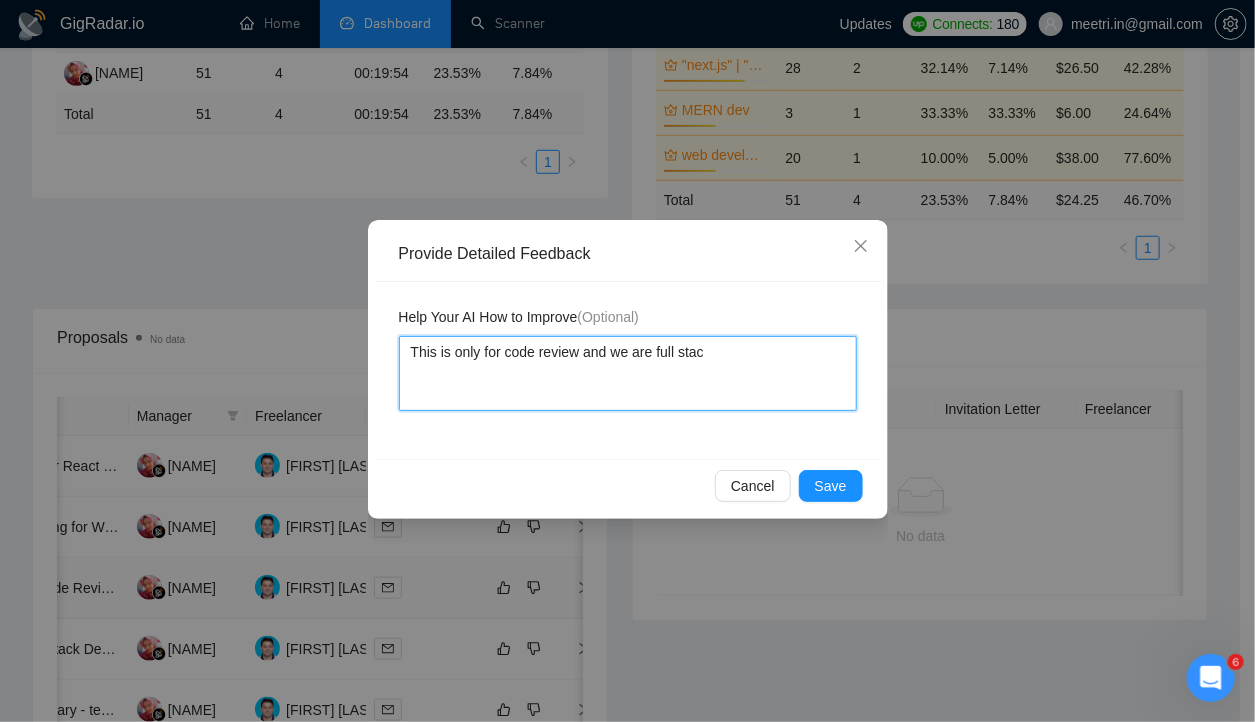 type on "This is only for code review and we are full stacj" 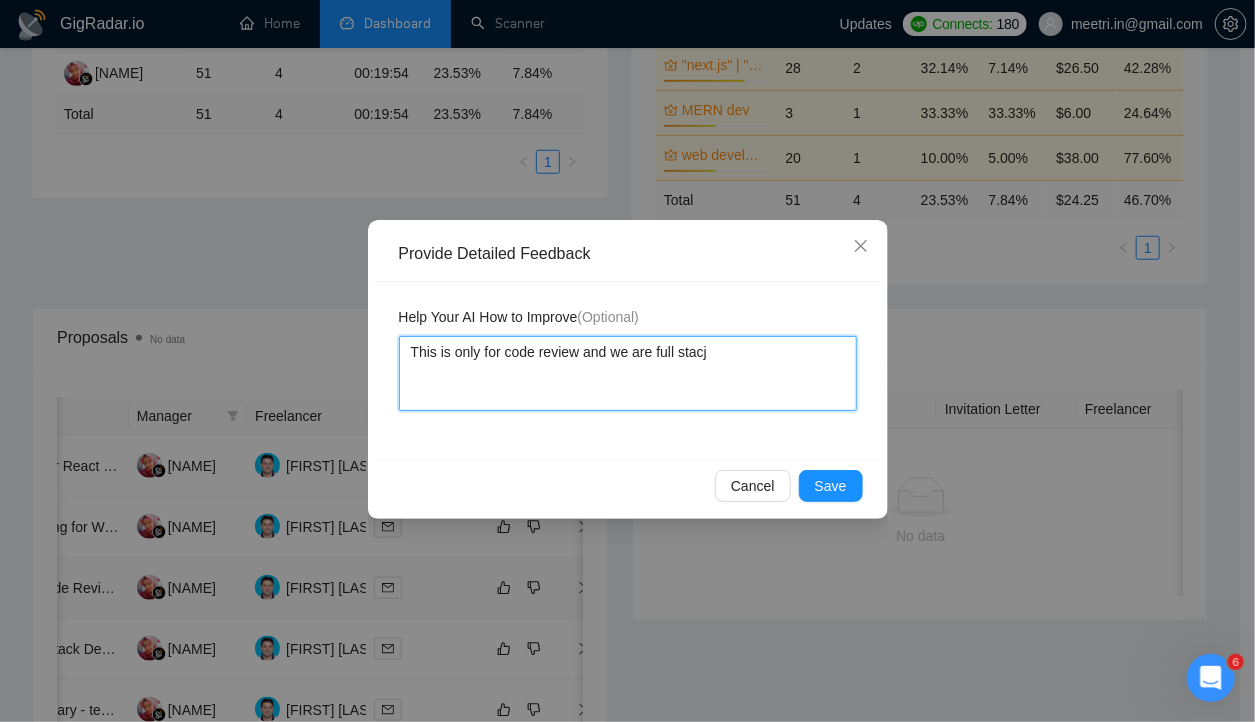 type 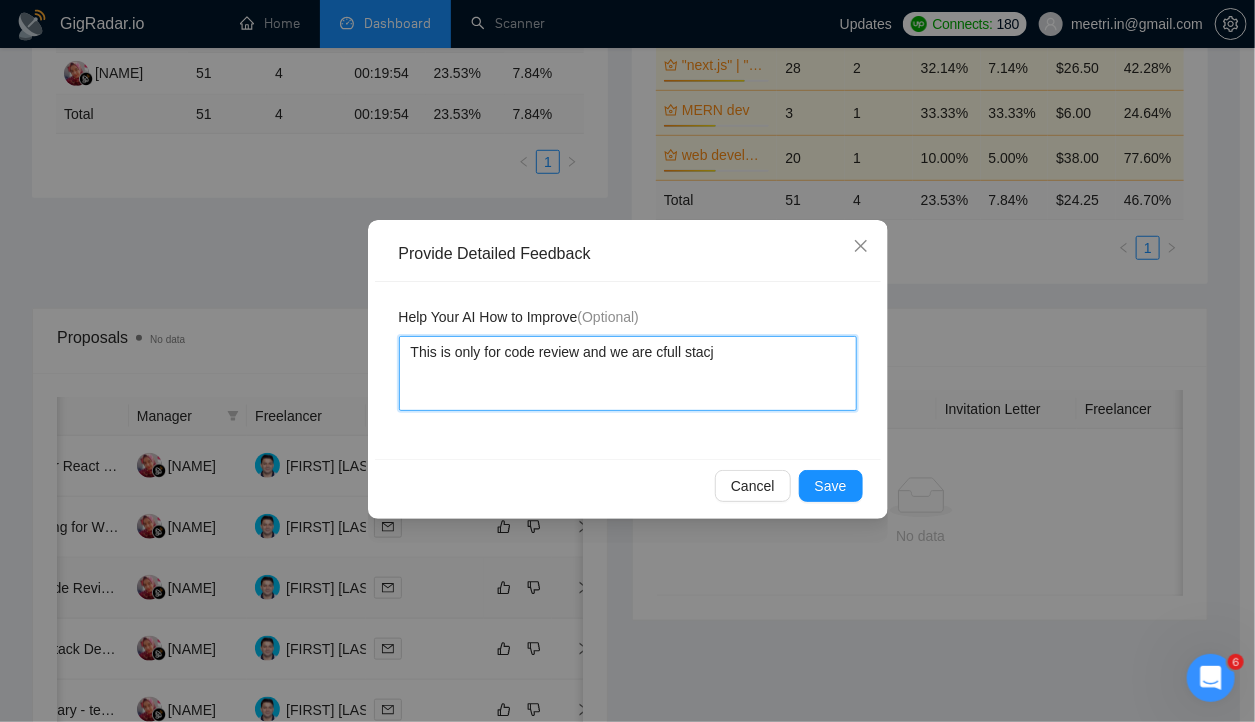 type 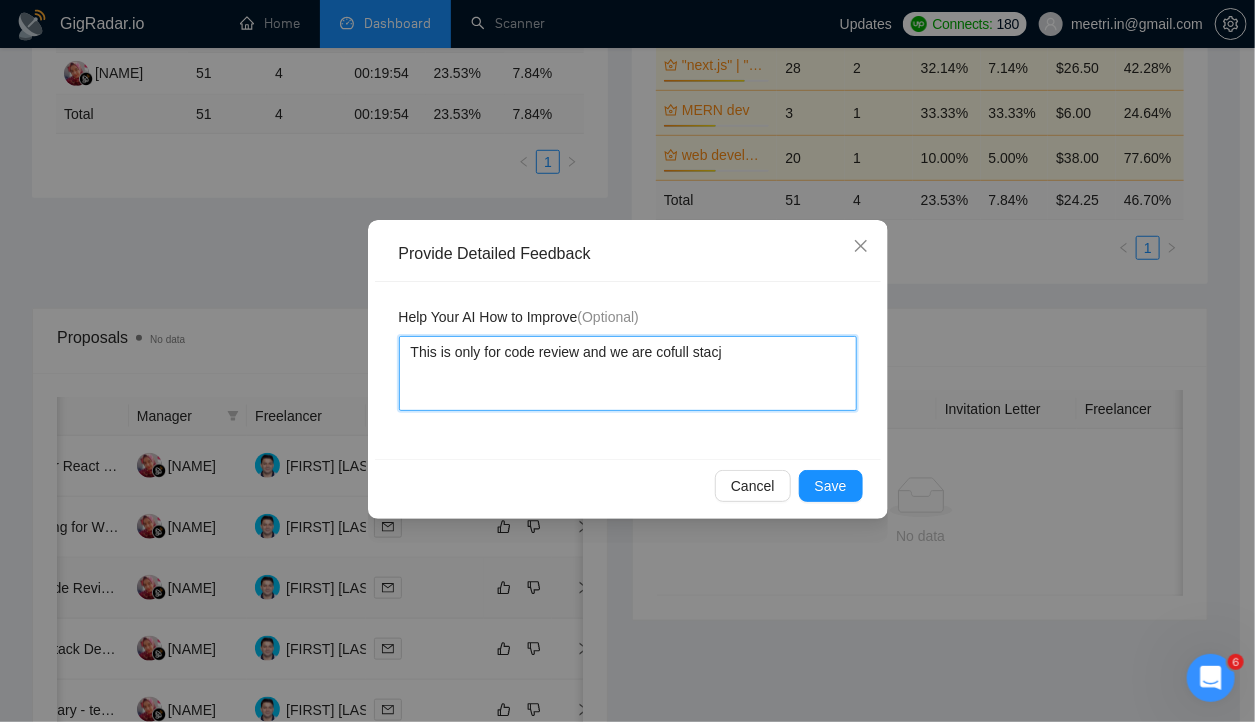 type 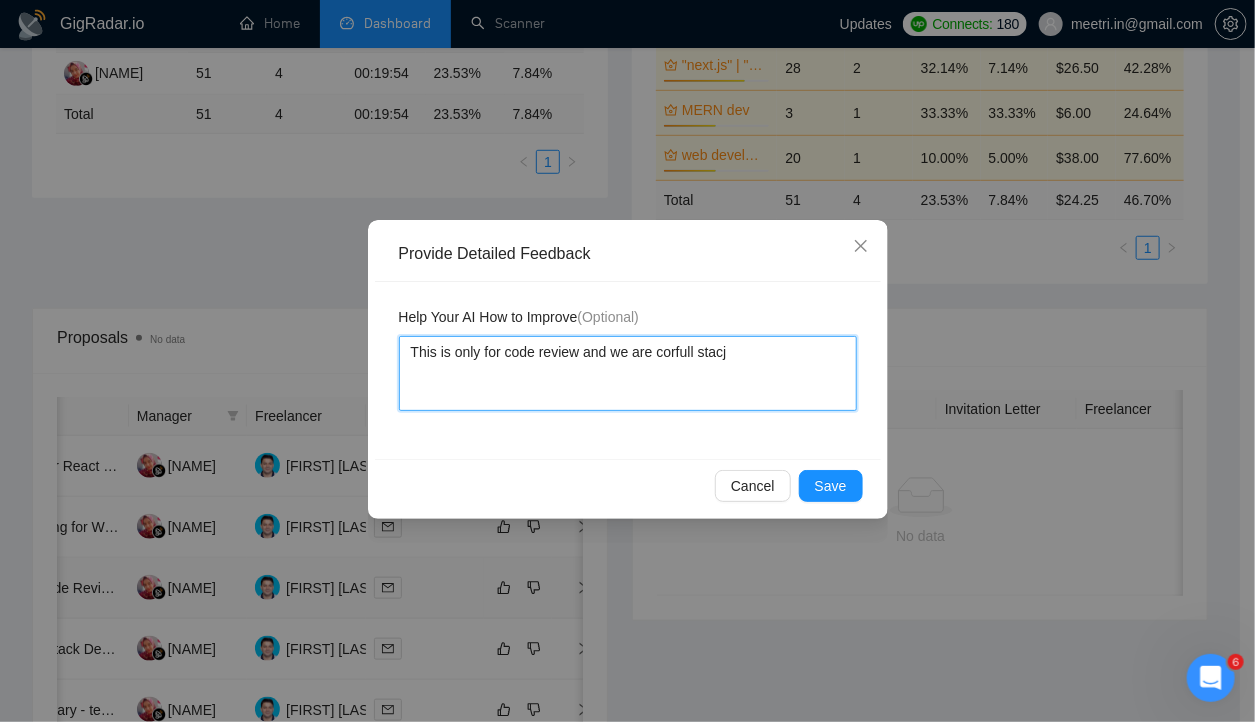 type 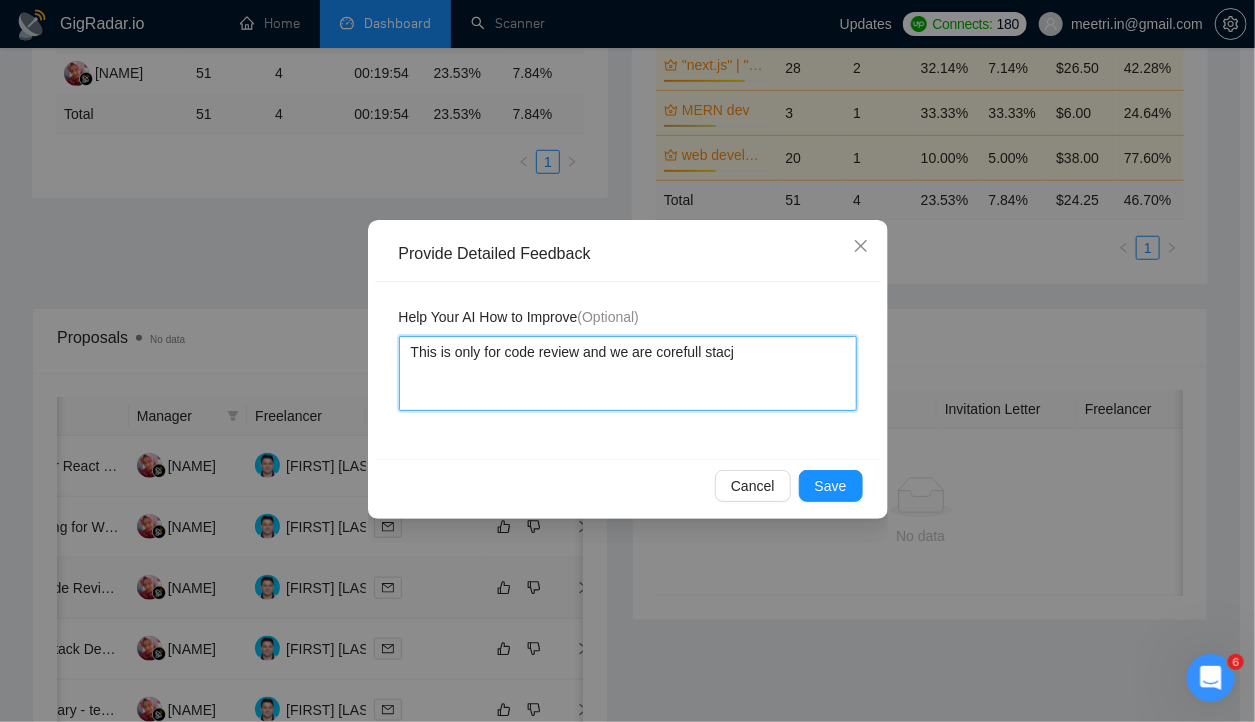type 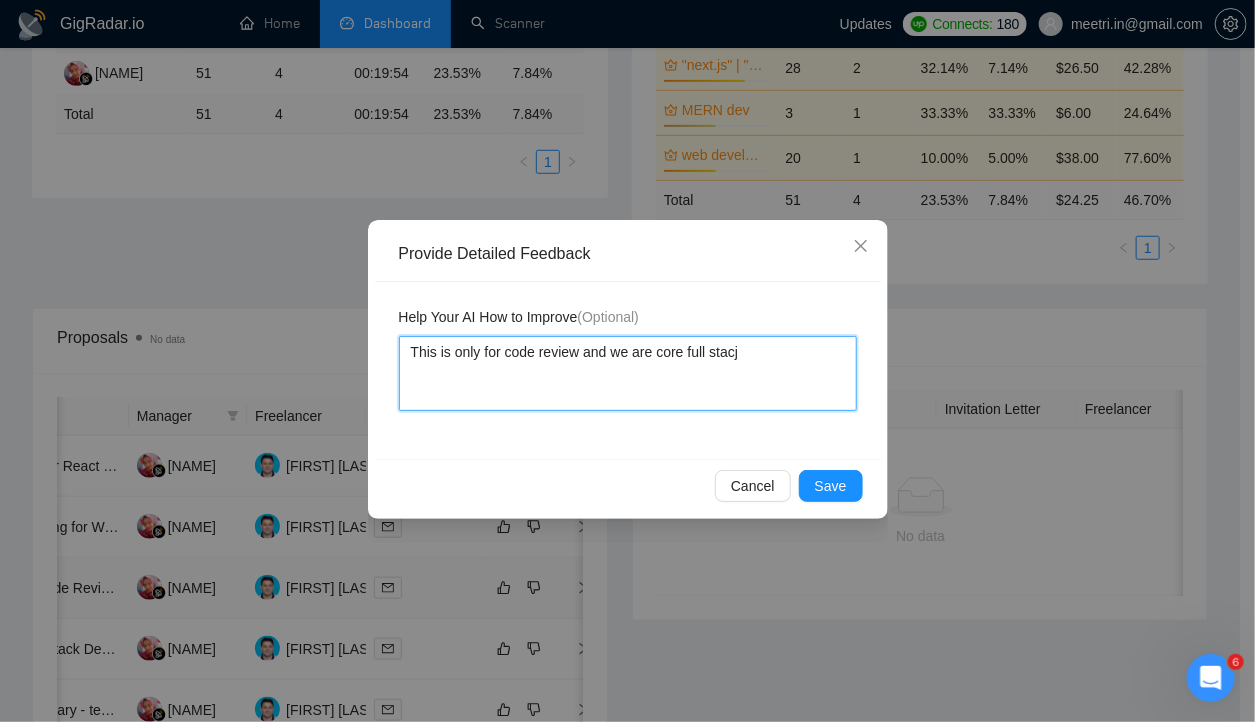 type 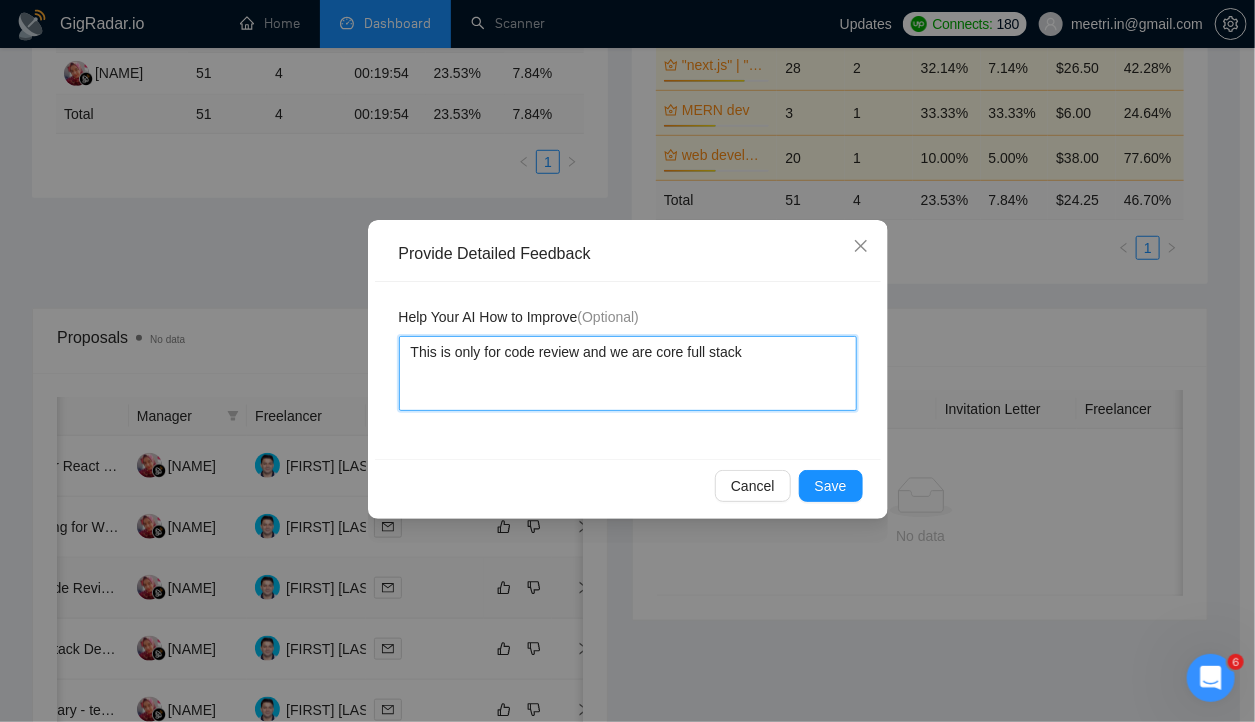 type 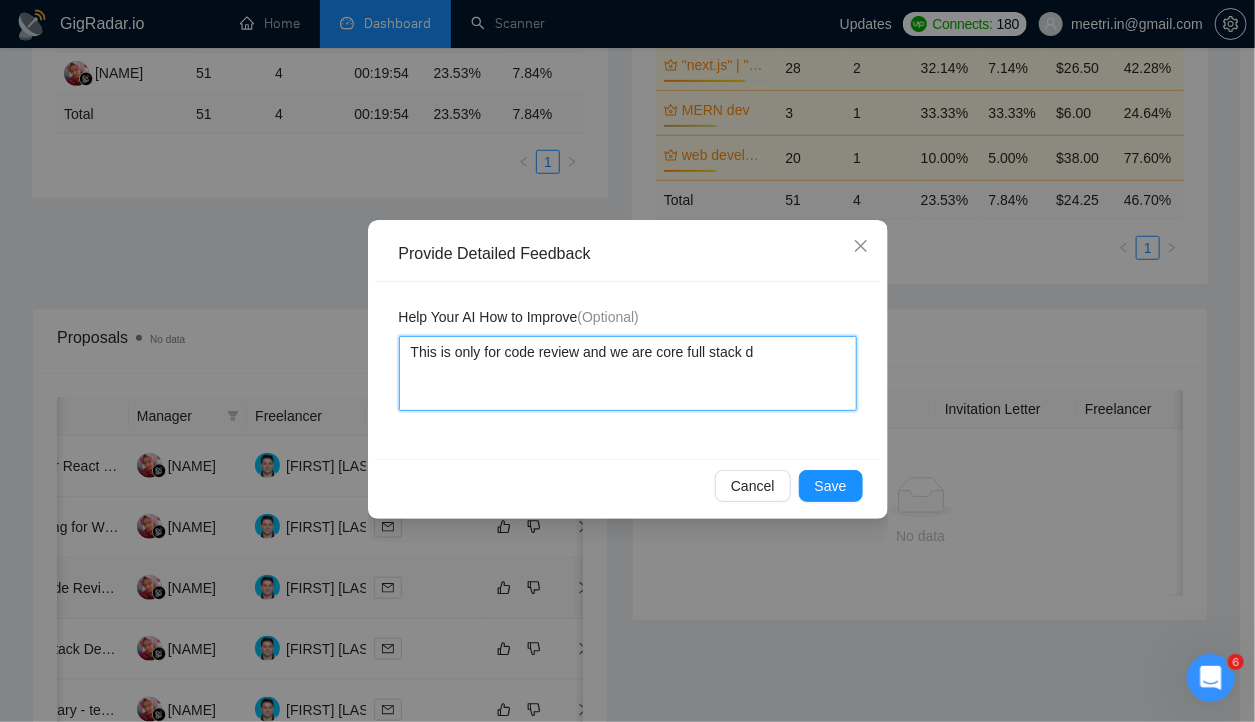 type 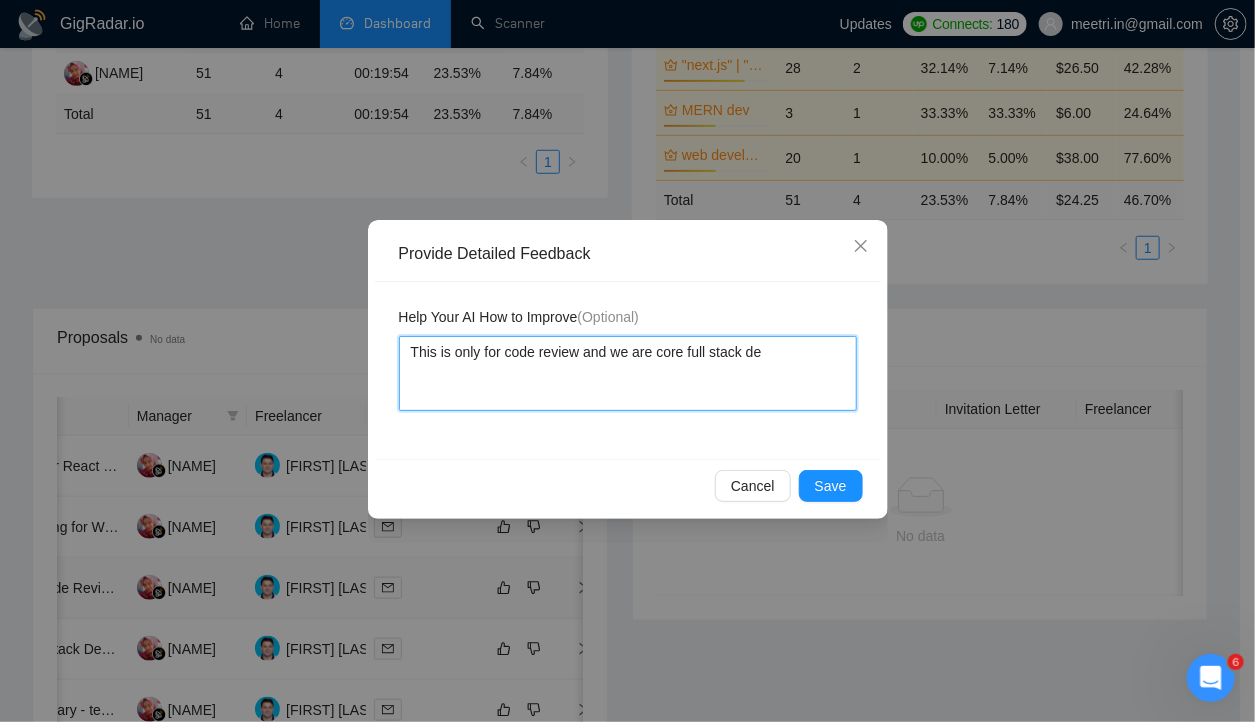 type 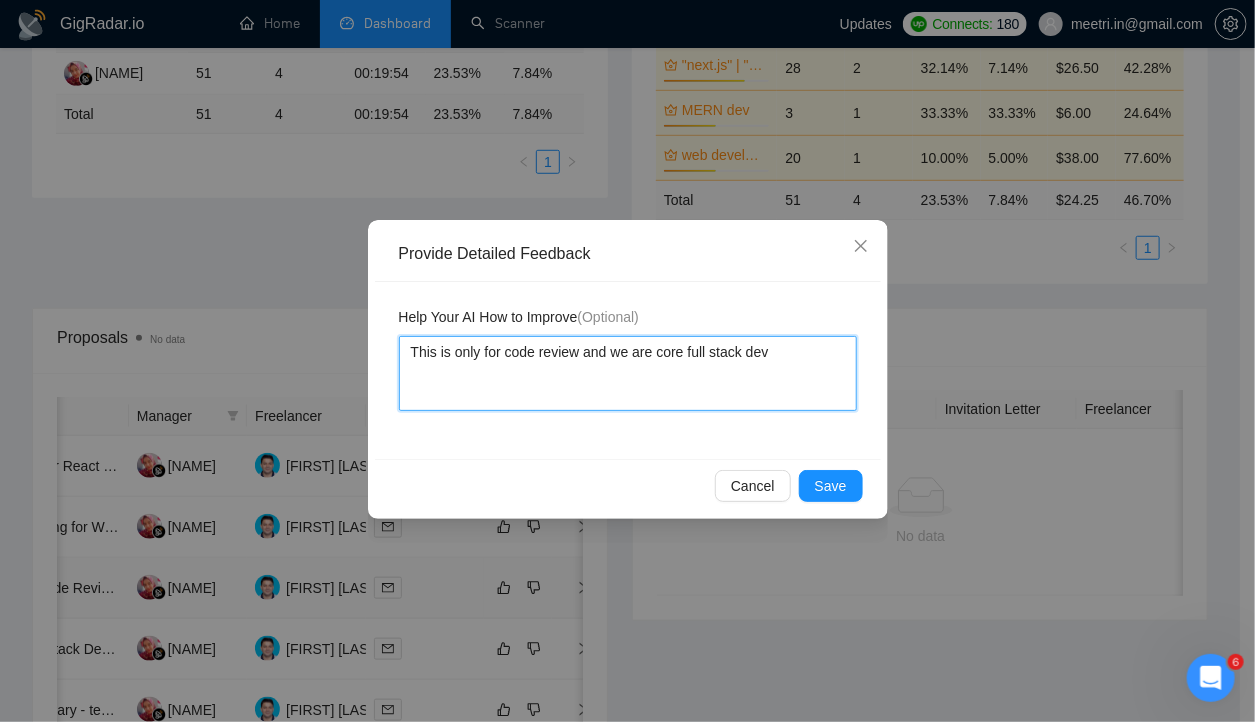 type 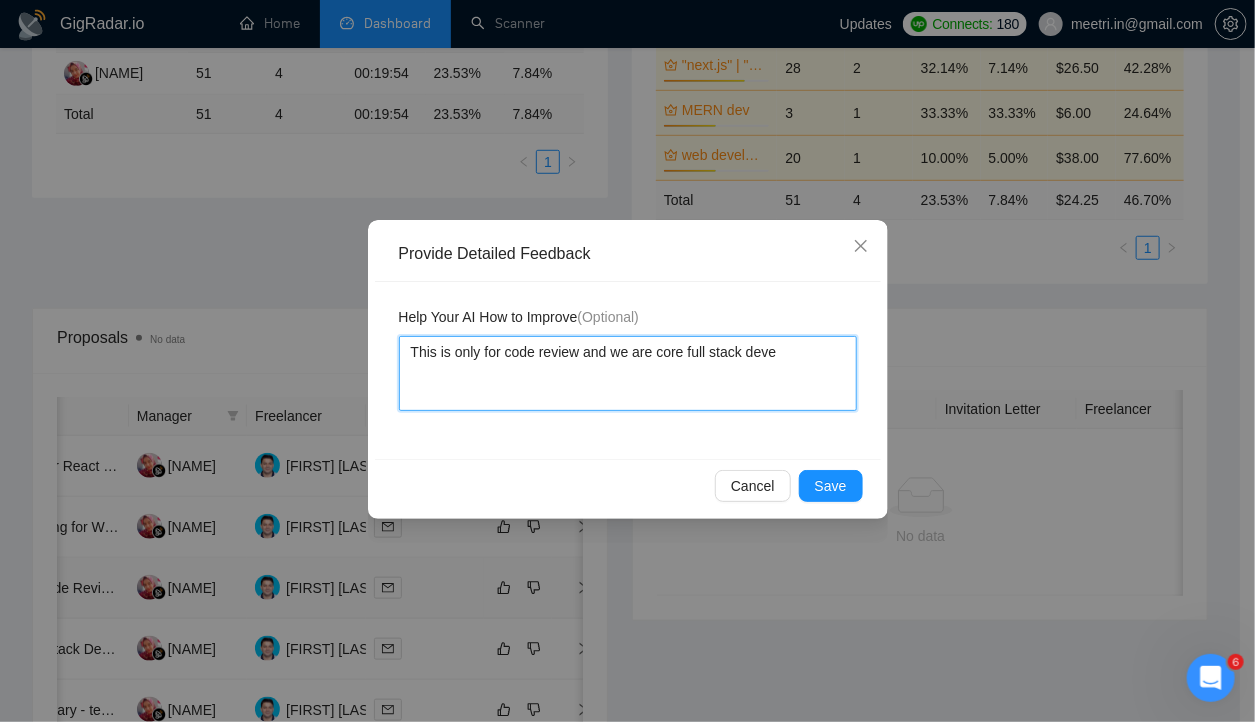 type on "This is only for code review and we are core full stack devel" 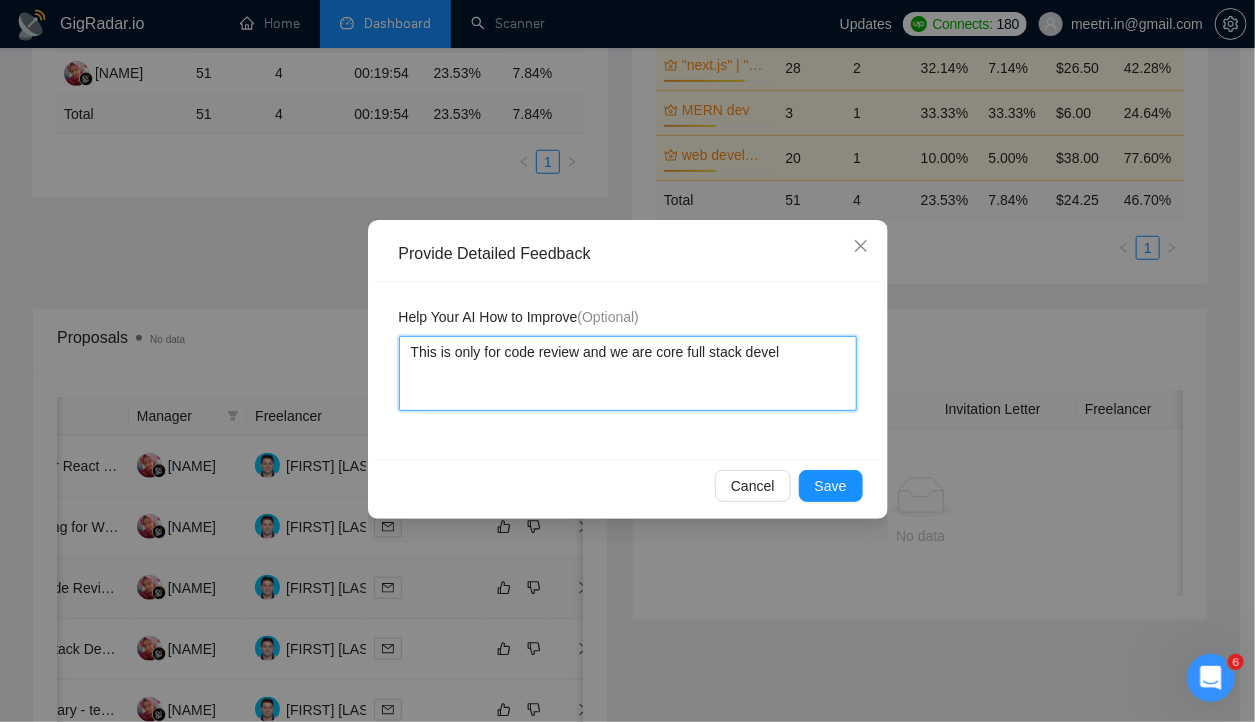 type 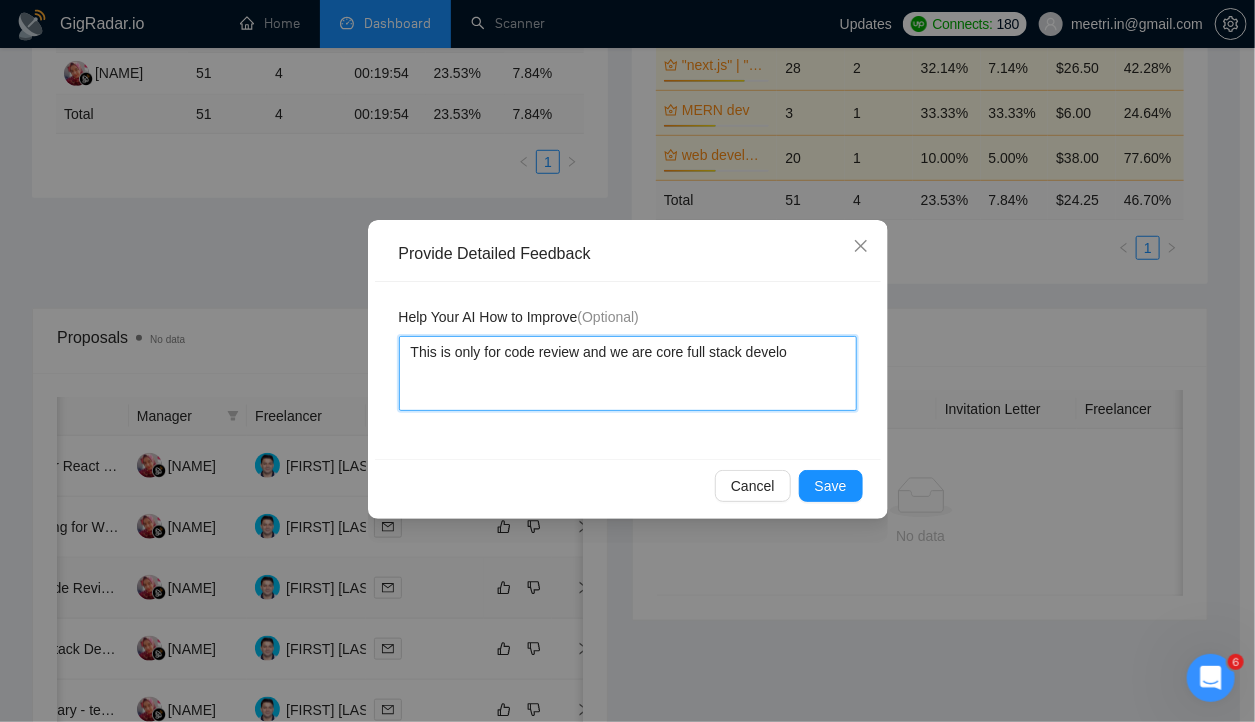 type 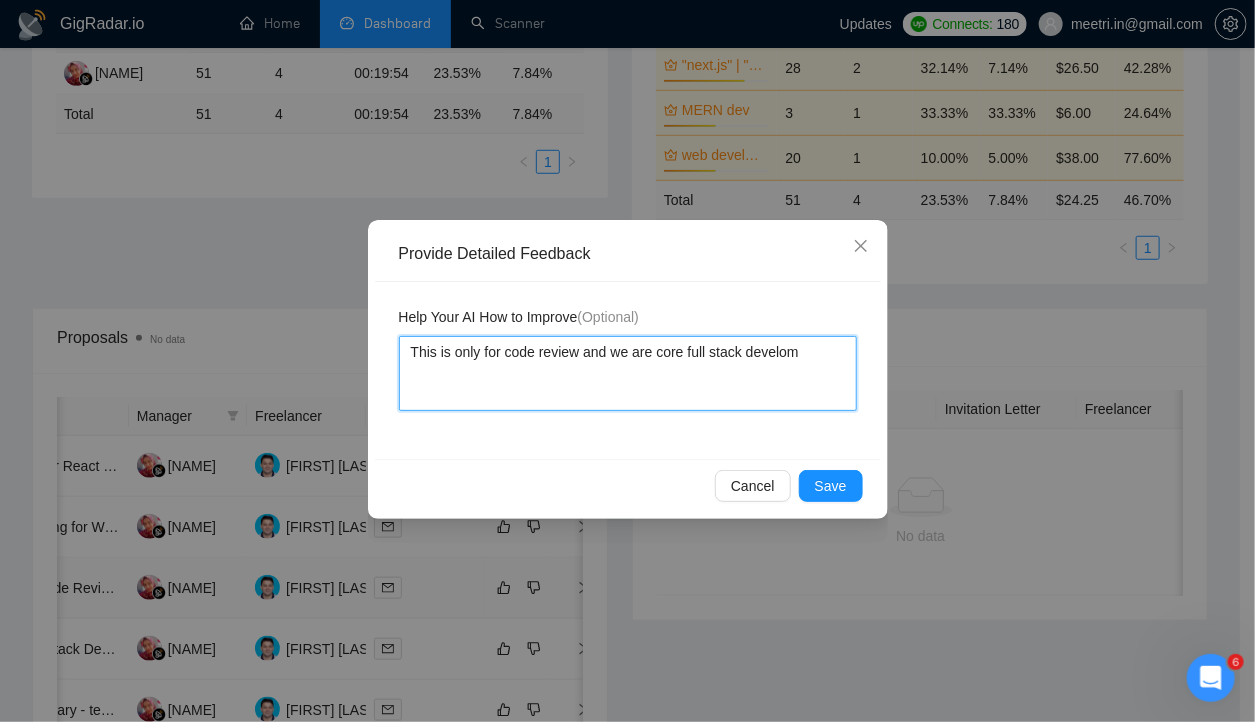 type 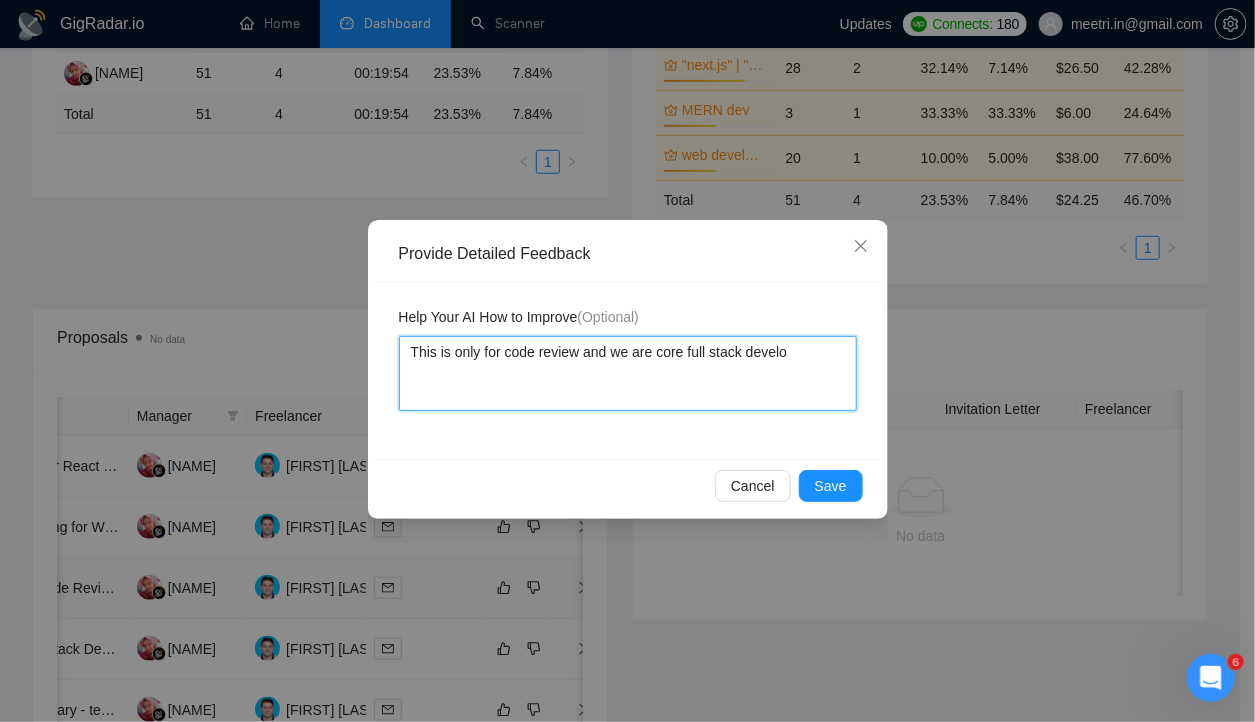 type 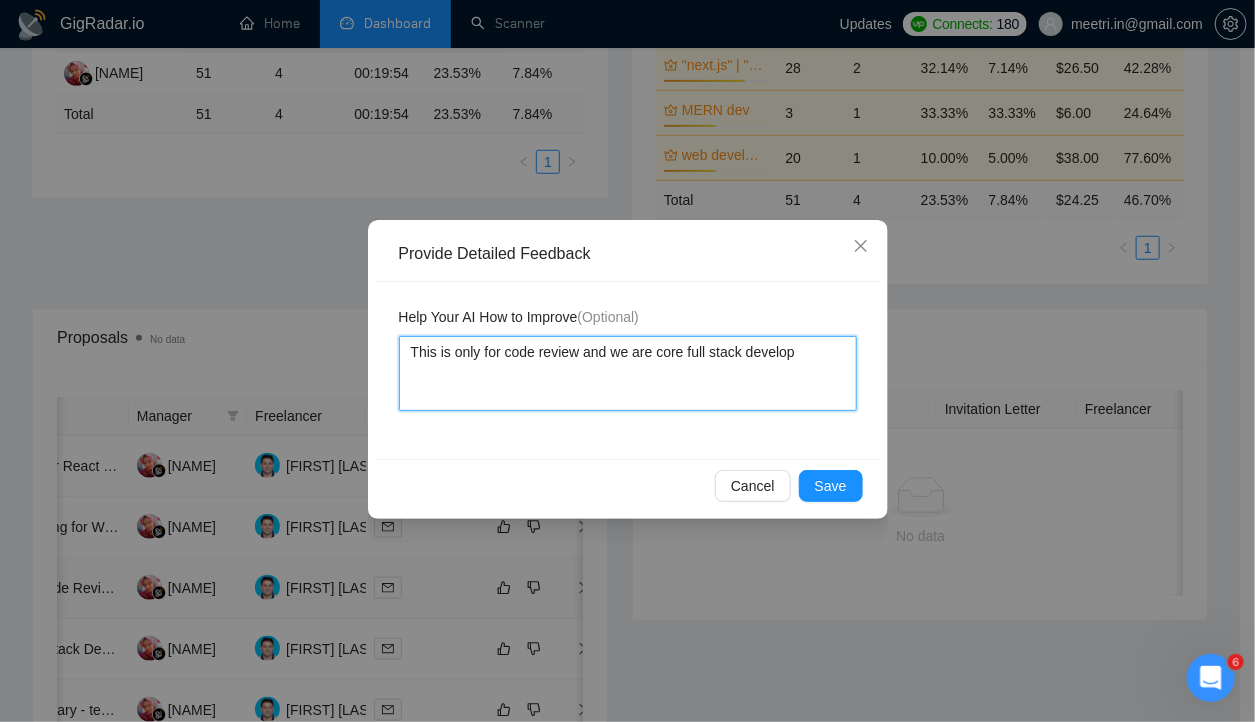 type 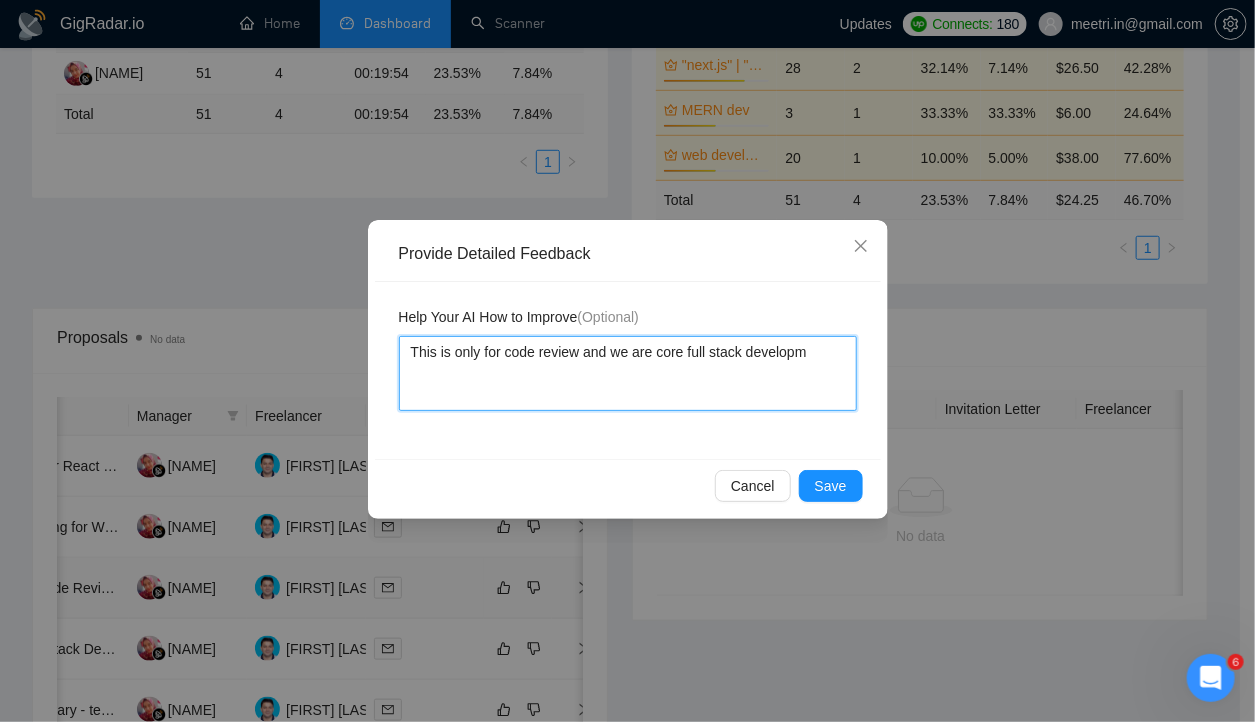 type 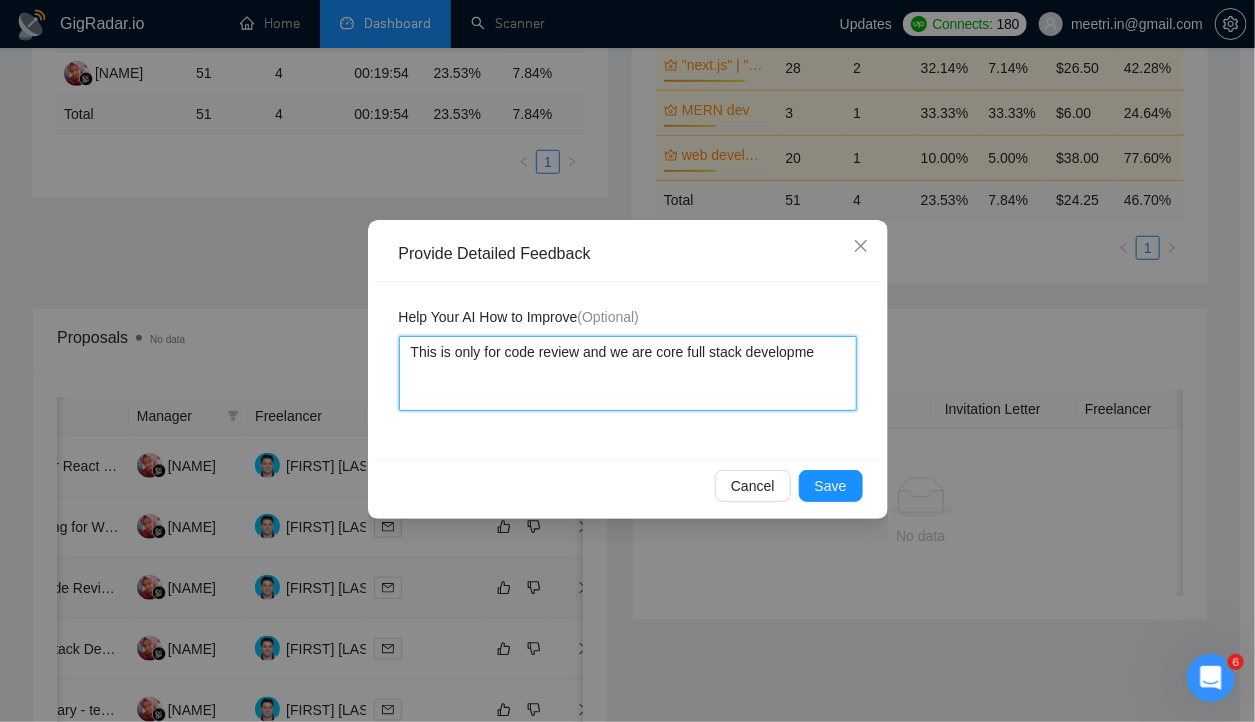 type 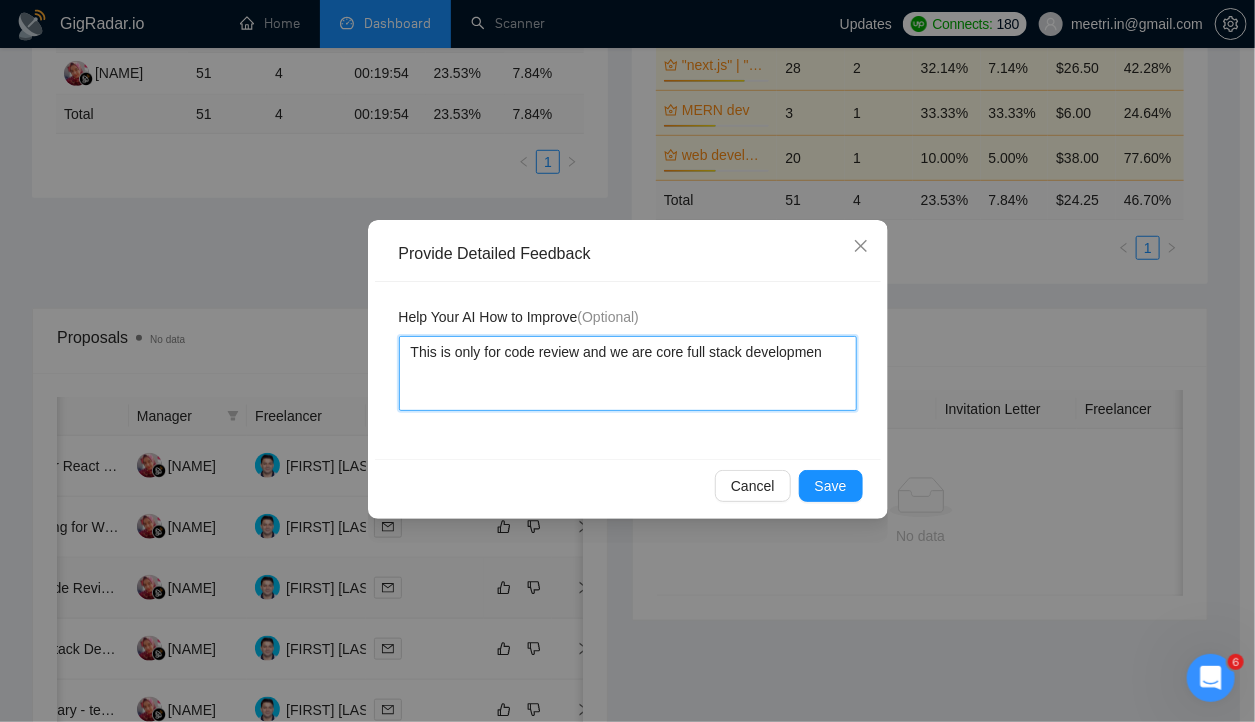 type on "This is only for code review and we are core full stack development" 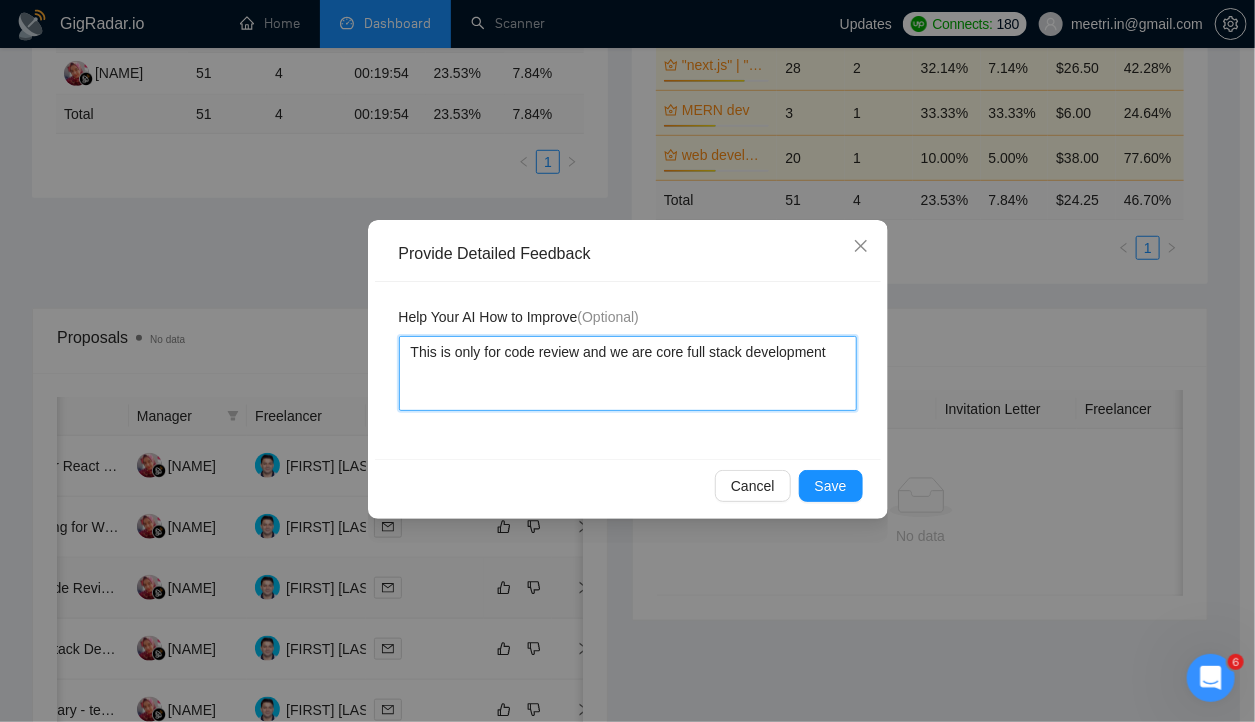 type 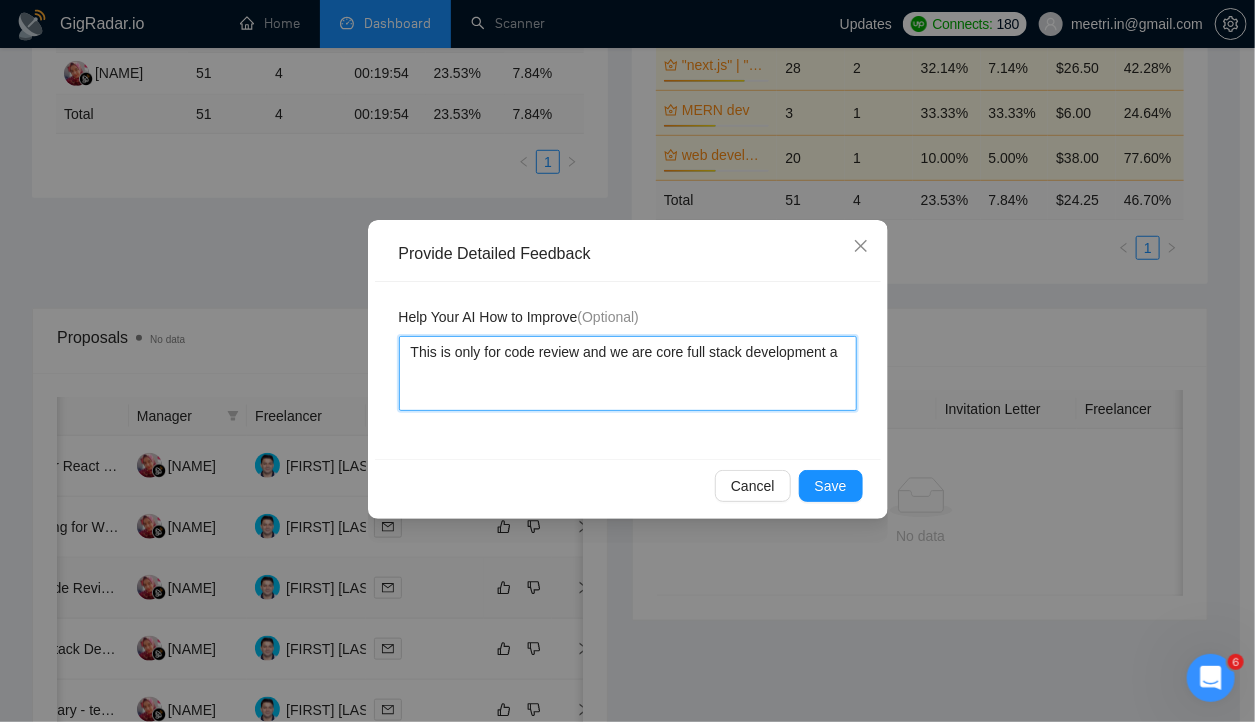 type on "This is only for code review and we are core full stack development ag" 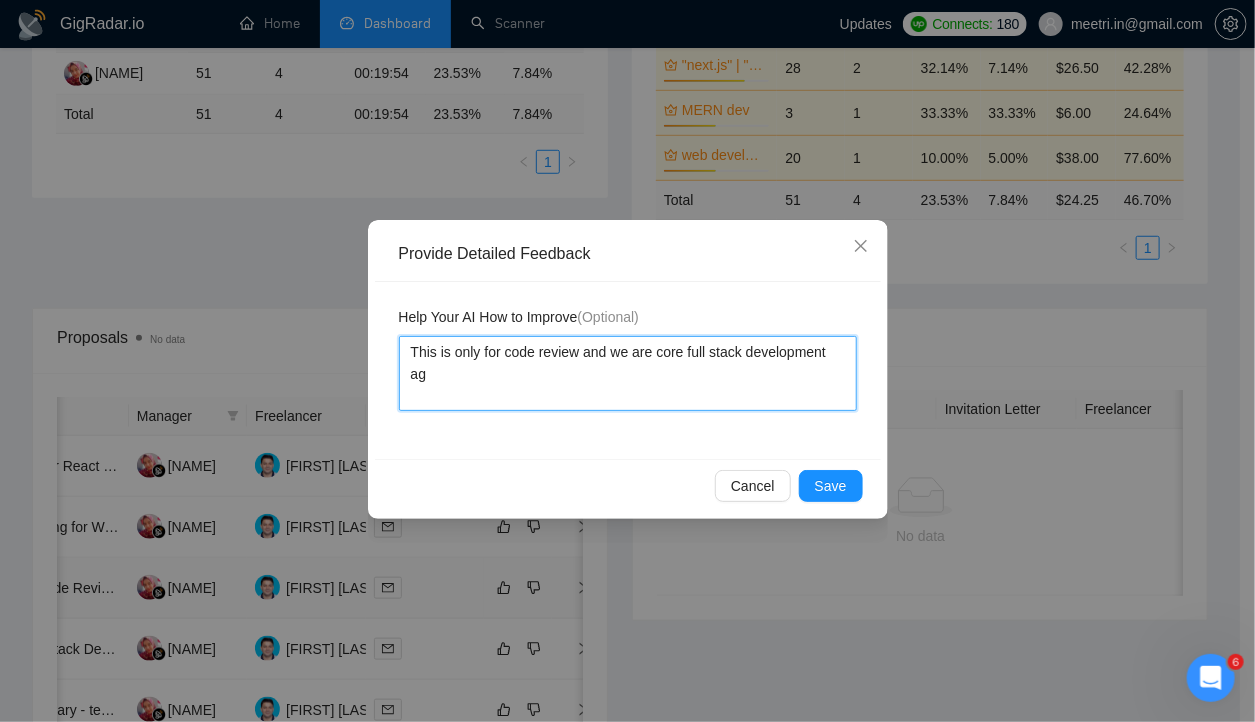 type 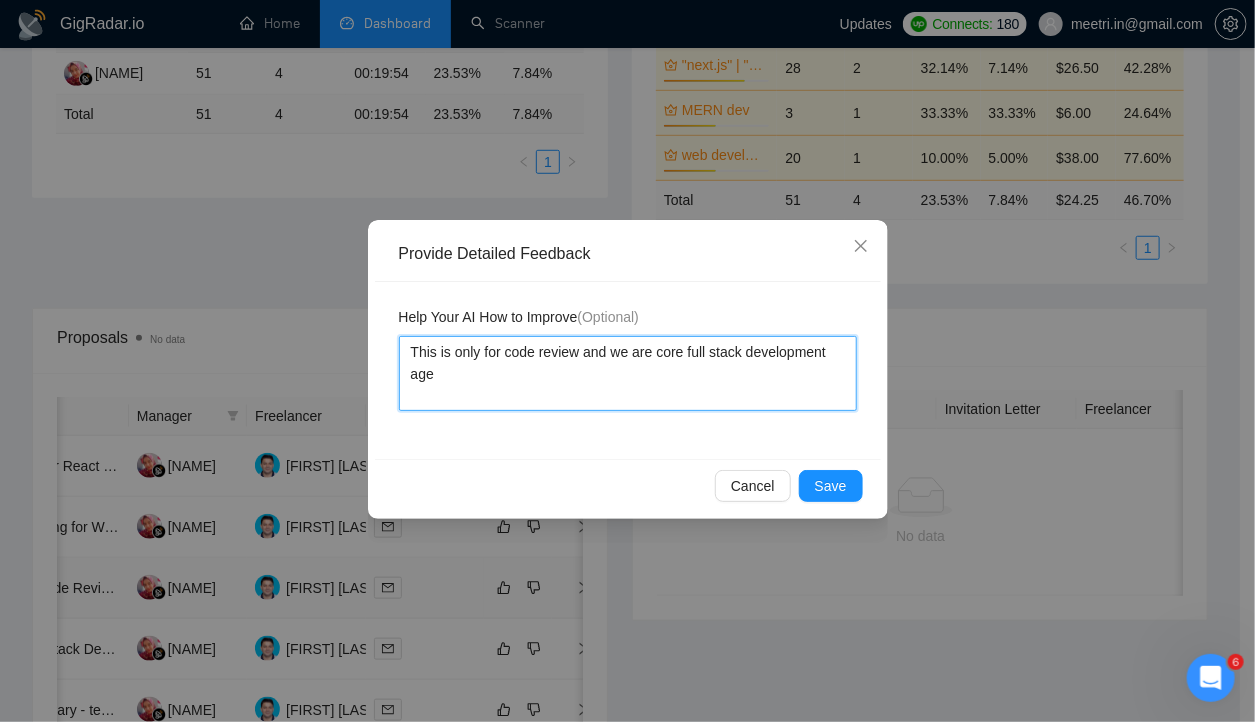 type 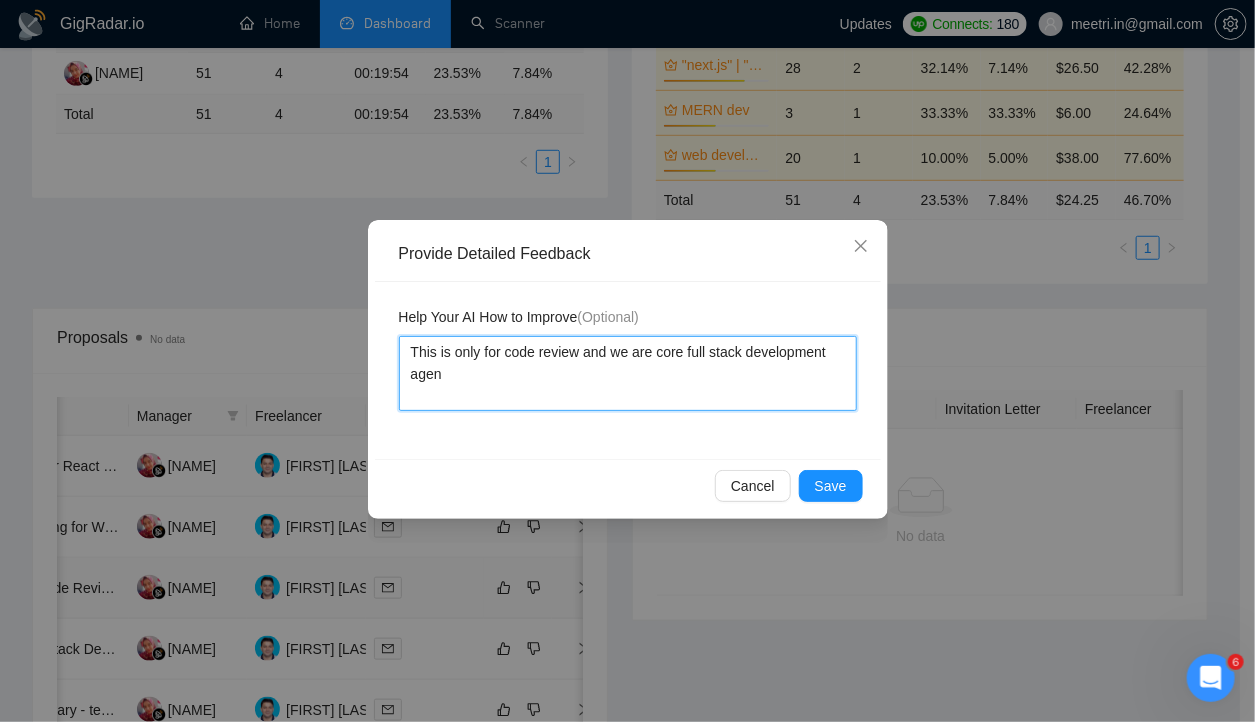 type 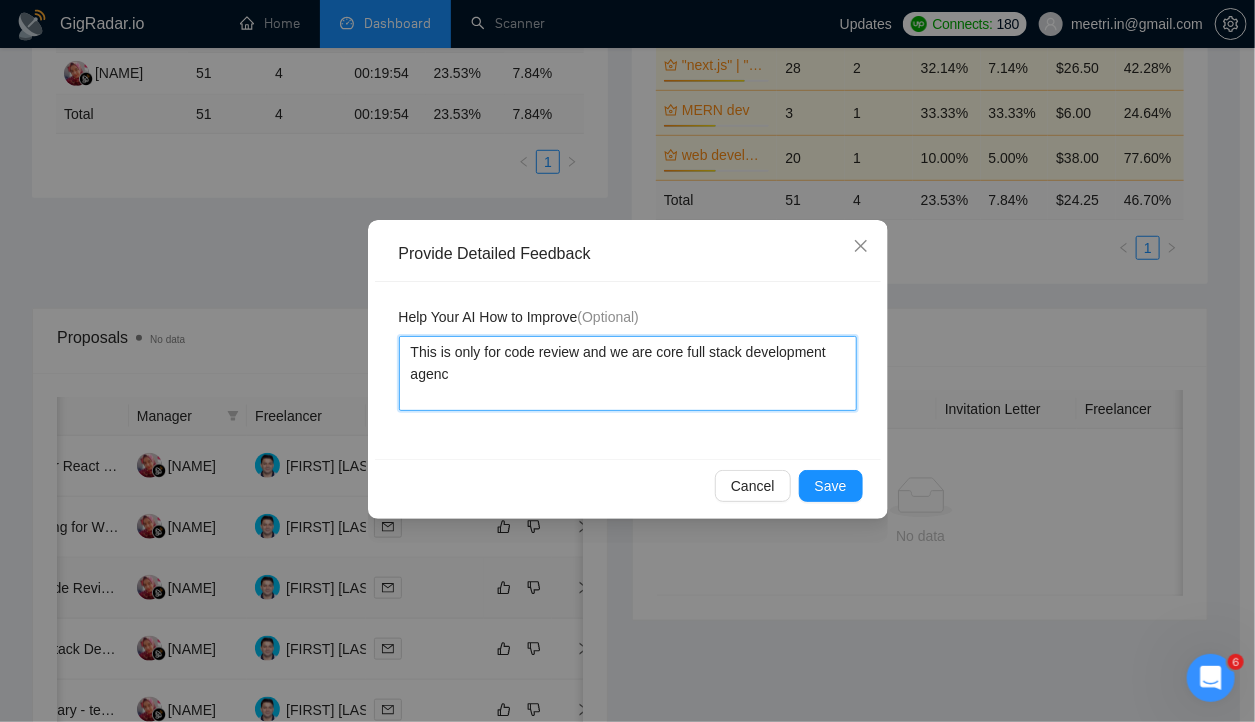 type 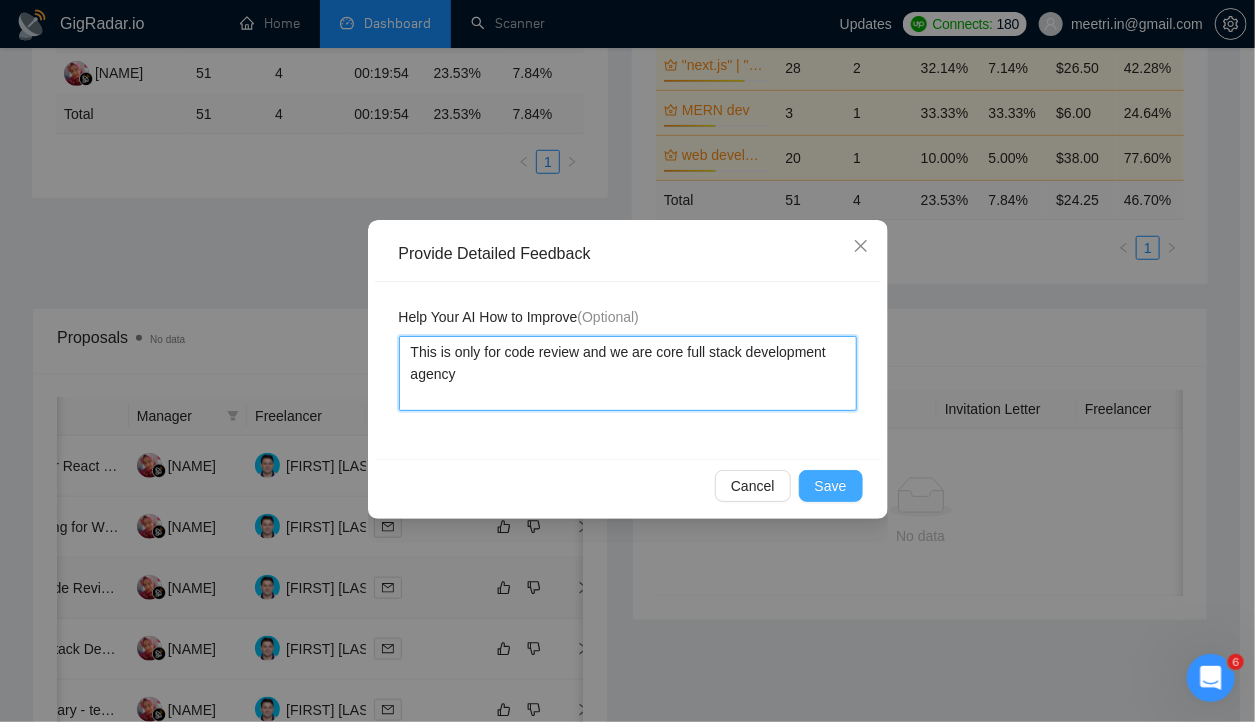 type on "This is only for code review and we are core full stack development agency" 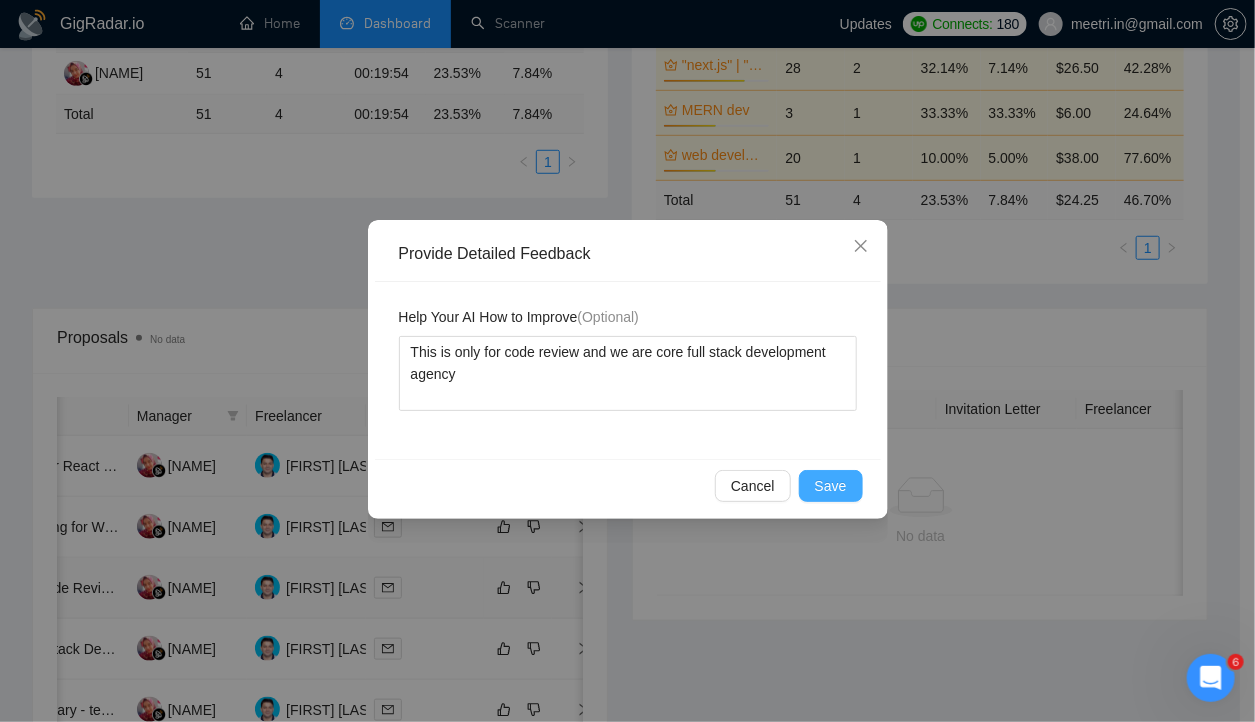 click on "Save" at bounding box center (831, 486) 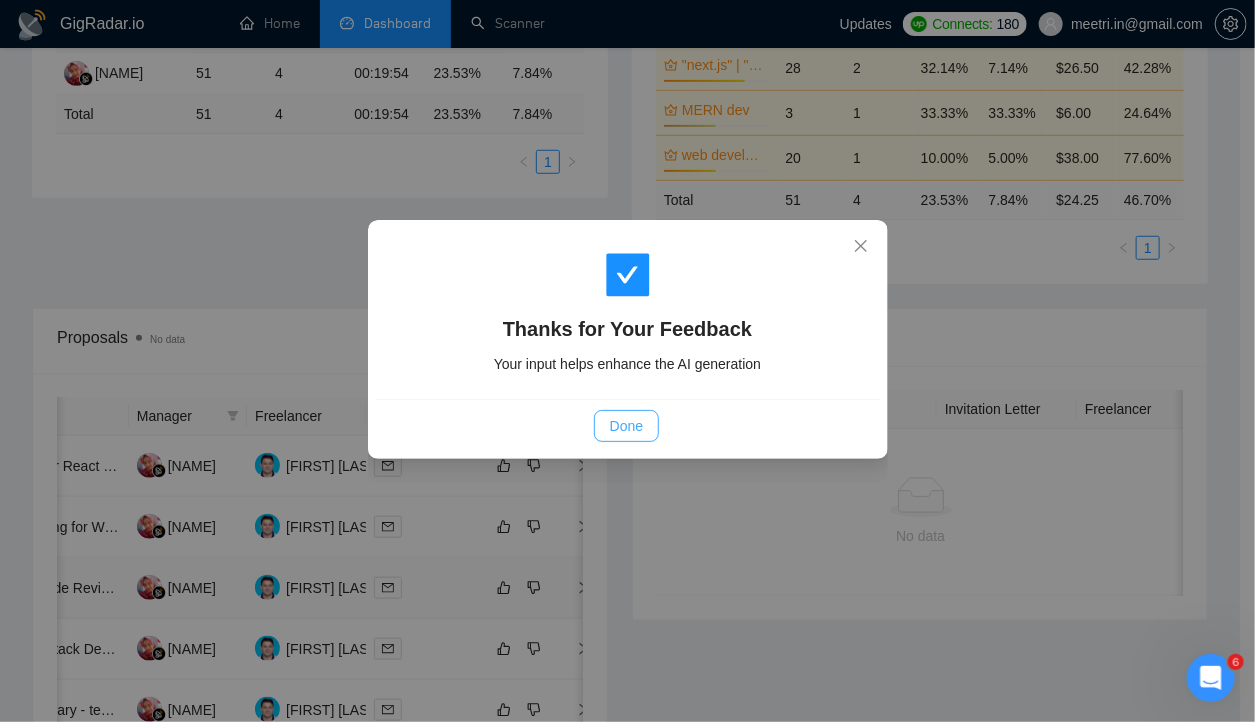 click on "Done" at bounding box center [626, 426] 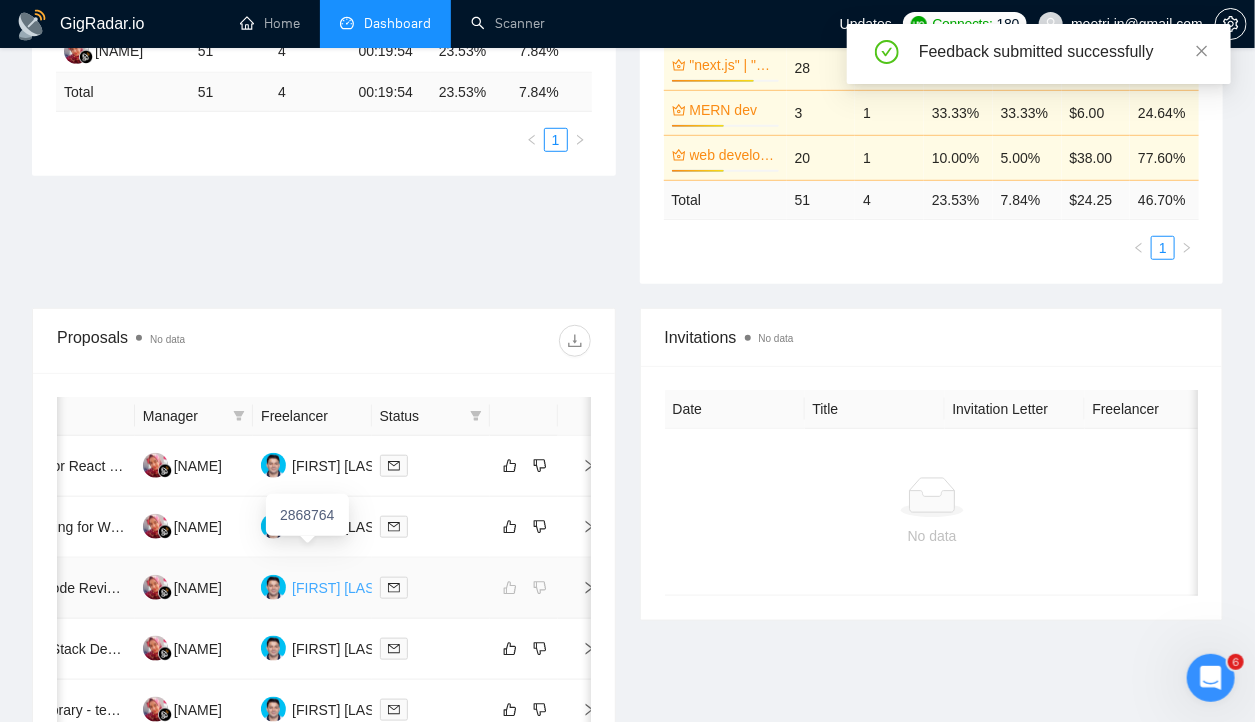 scroll, scrollTop: 0, scrollLeft: 0, axis: both 